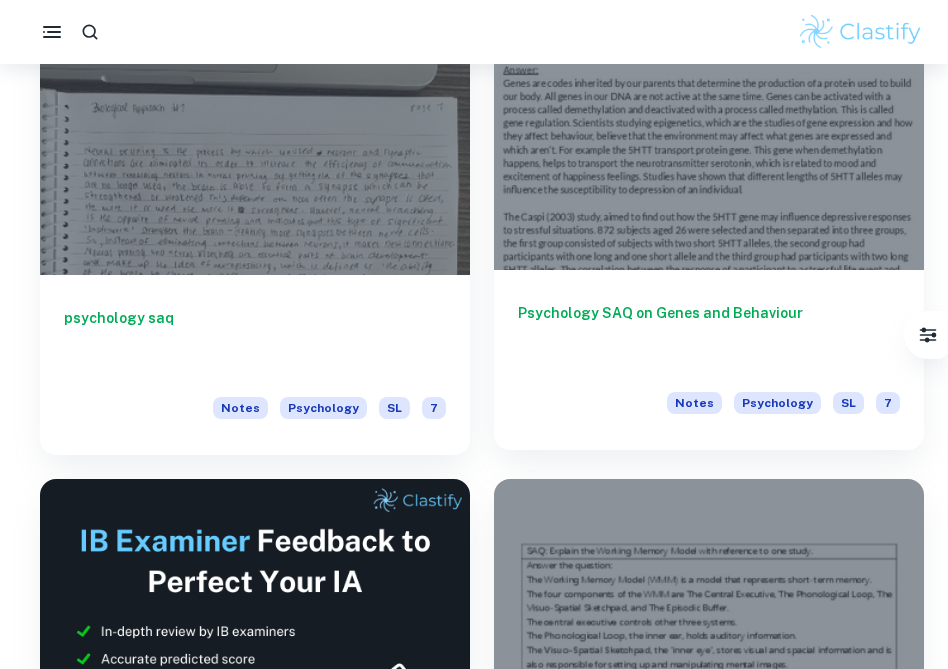 scroll, scrollTop: 0, scrollLeft: 0, axis: both 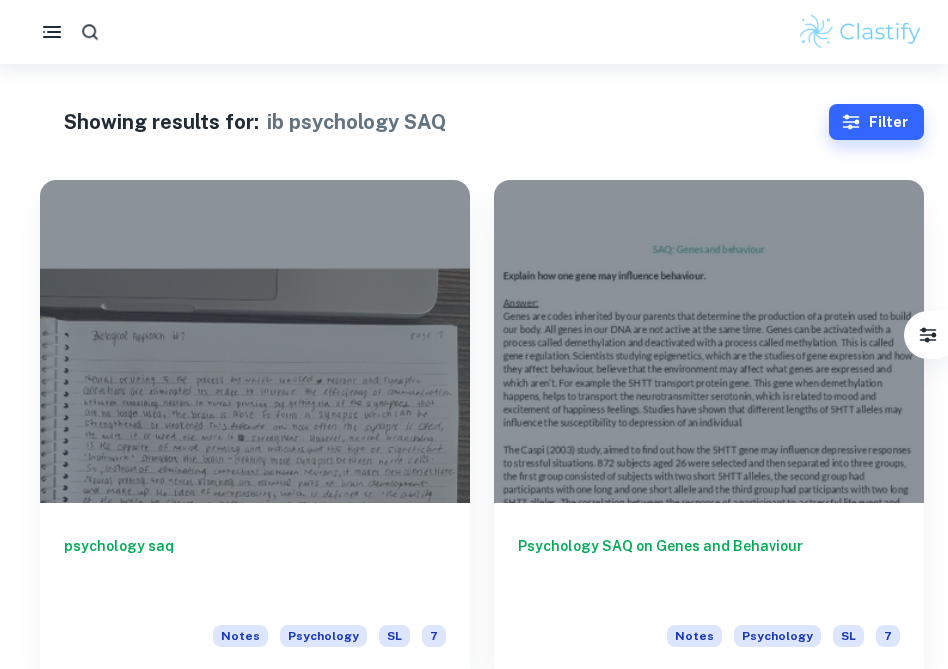 click 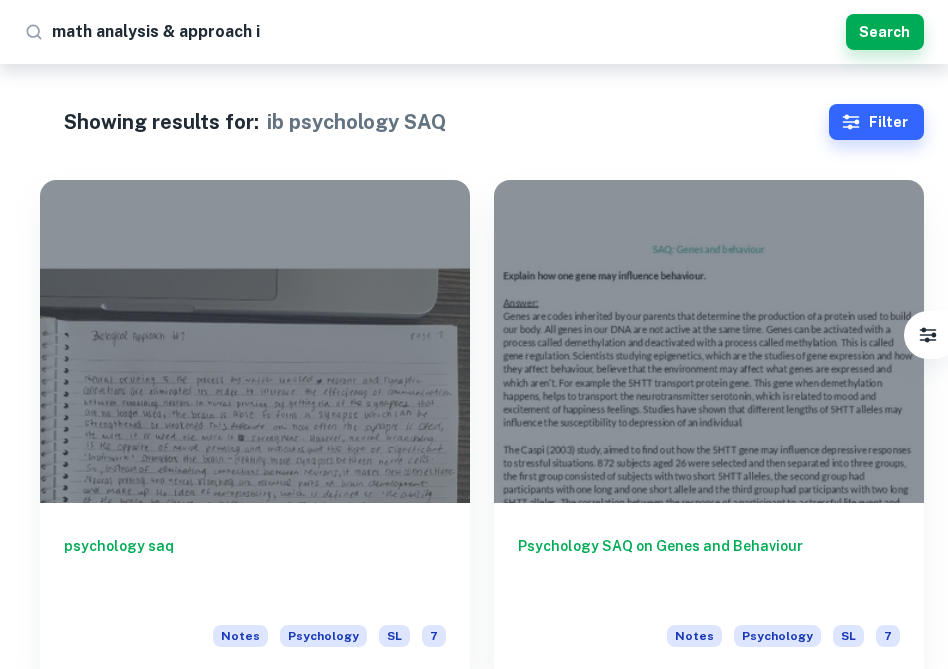 type on "math analysis & approach ia" 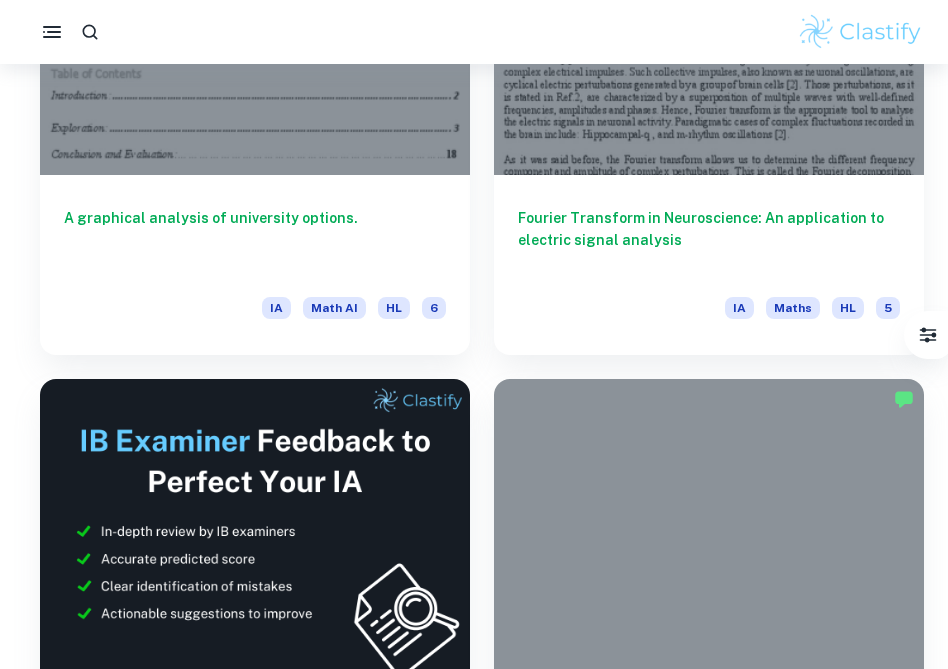 scroll, scrollTop: 0, scrollLeft: 0, axis: both 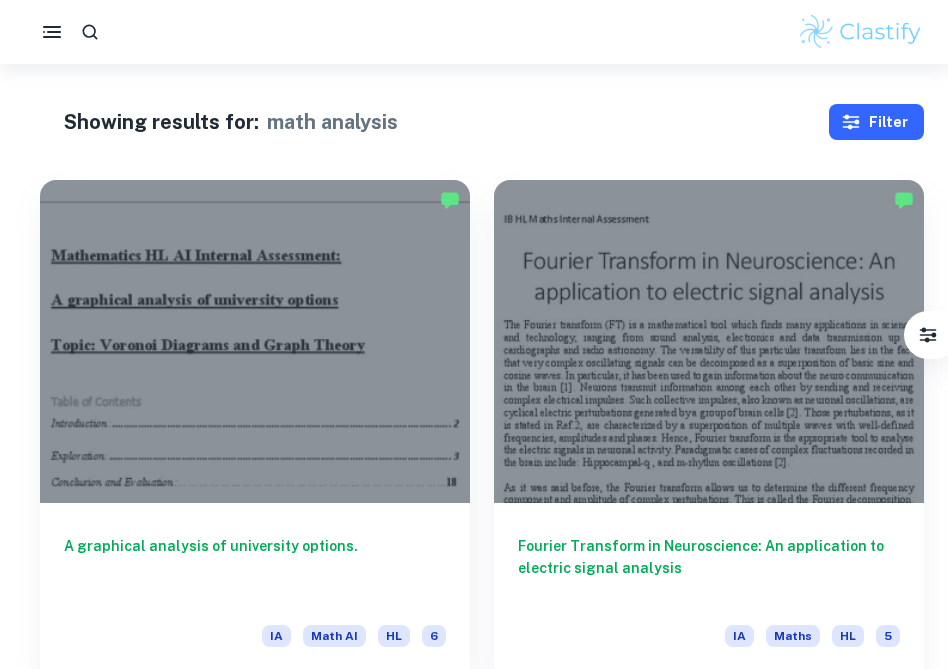 click on "Filter" at bounding box center (876, 122) 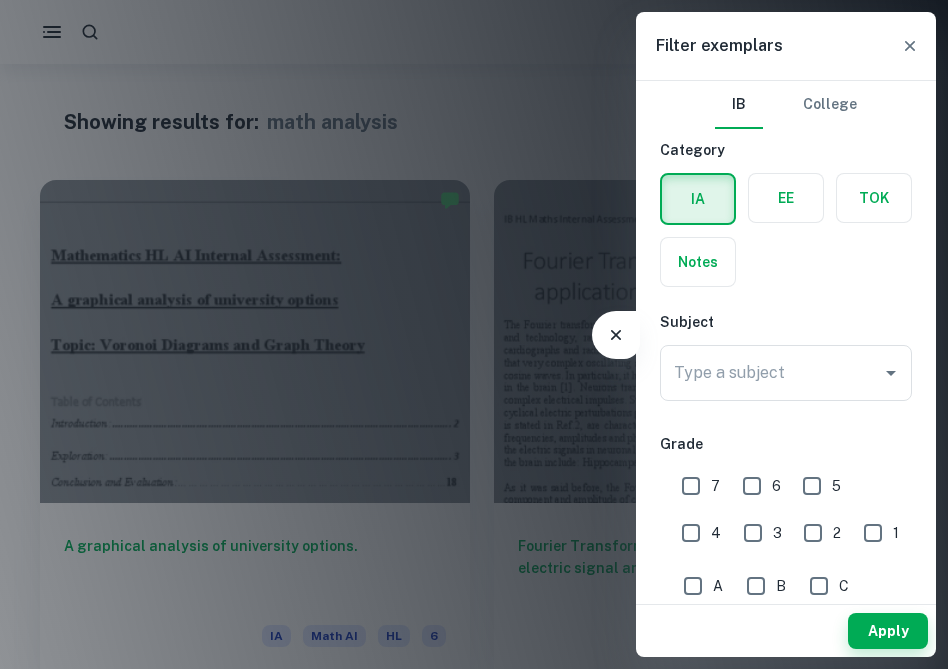 click at bounding box center [698, 199] 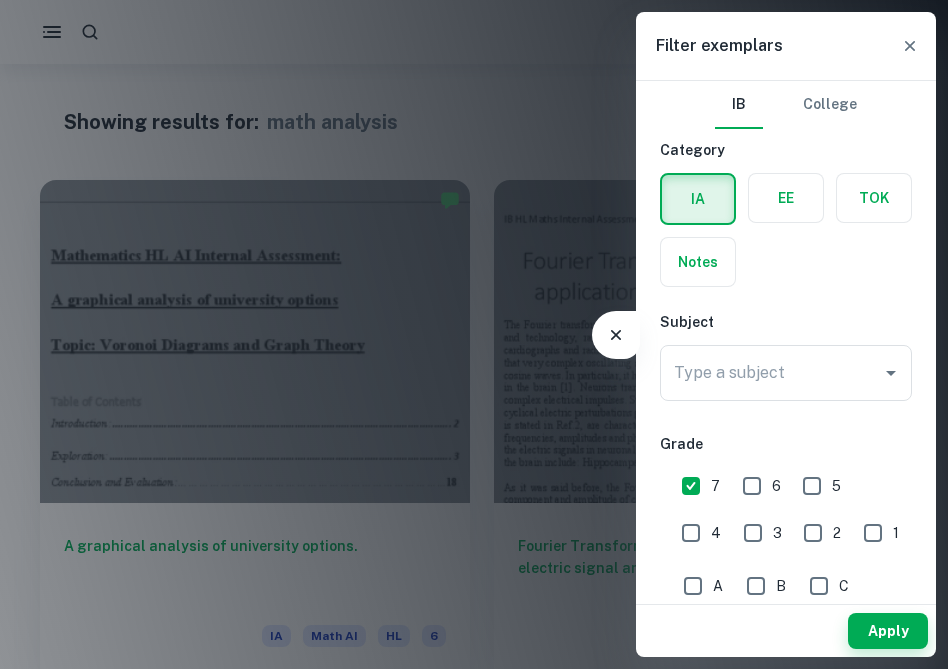 click on "6" at bounding box center [752, 486] 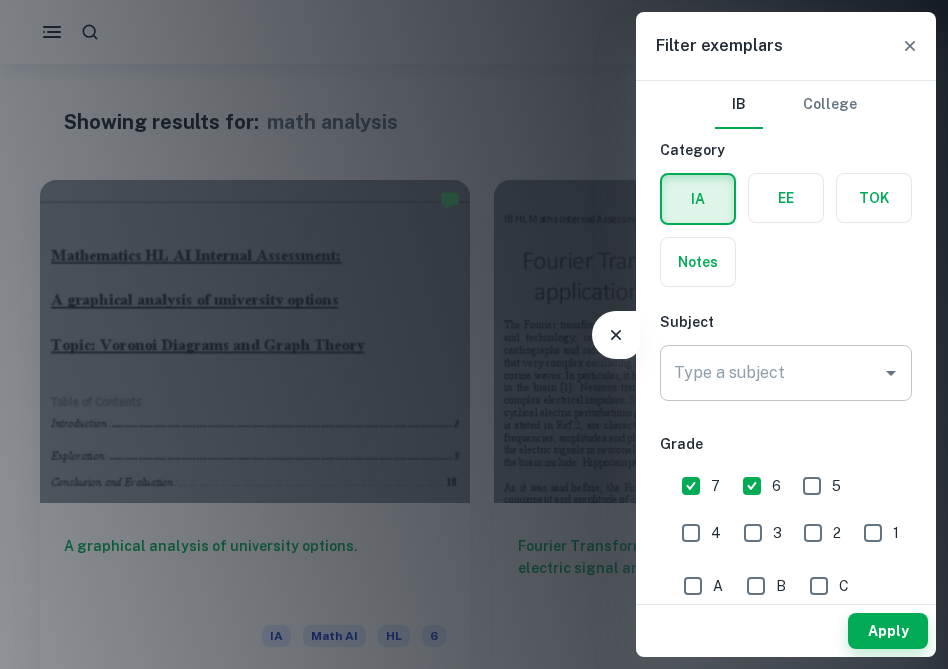 click on "Type a subject" at bounding box center (786, 373) 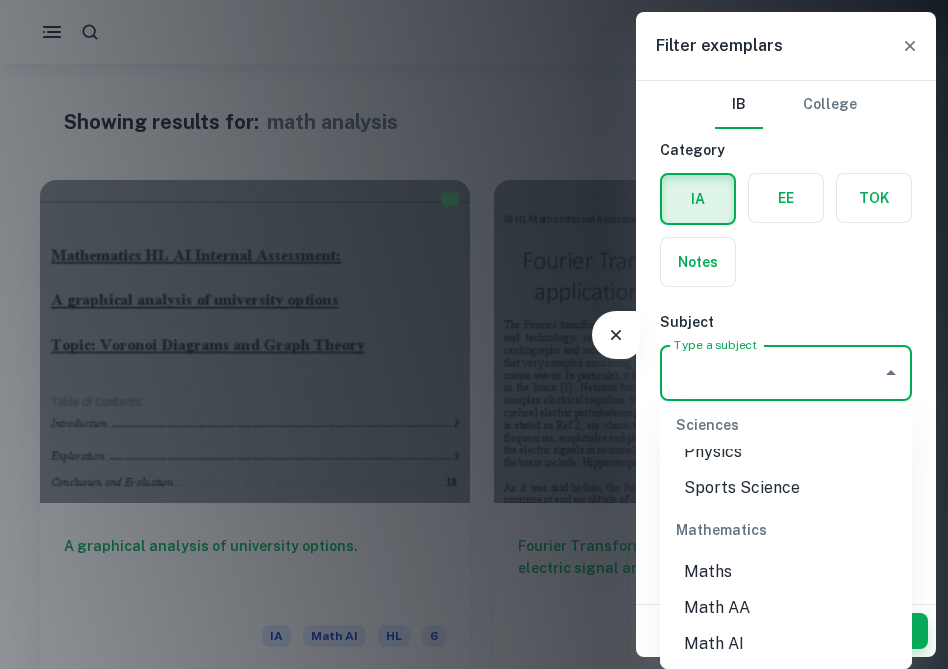 scroll, scrollTop: 2751, scrollLeft: 0, axis: vertical 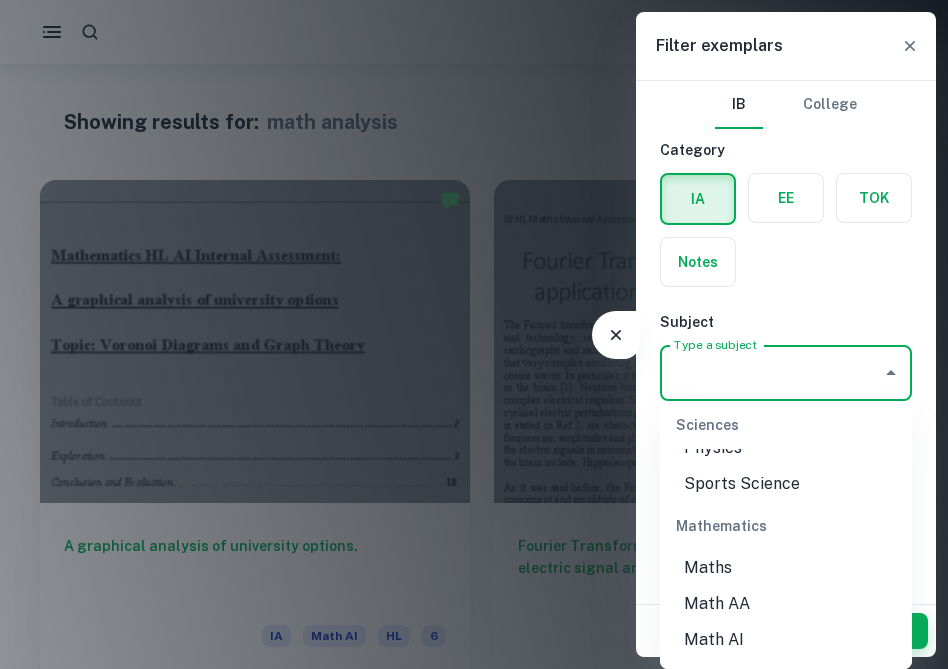 click on "Math AI" at bounding box center [786, 640] 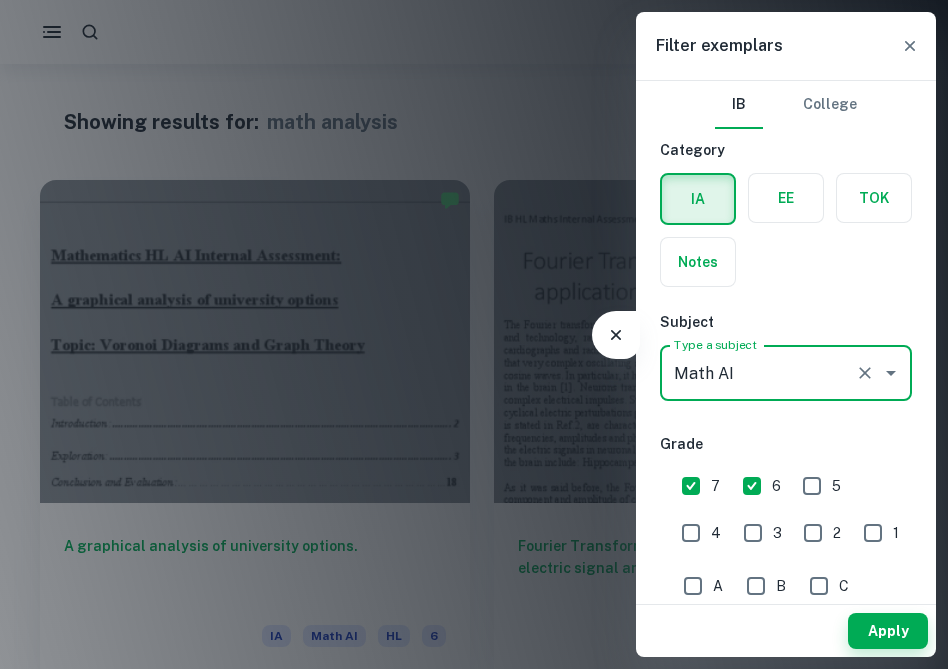 click on "Math AI" at bounding box center (758, 373) 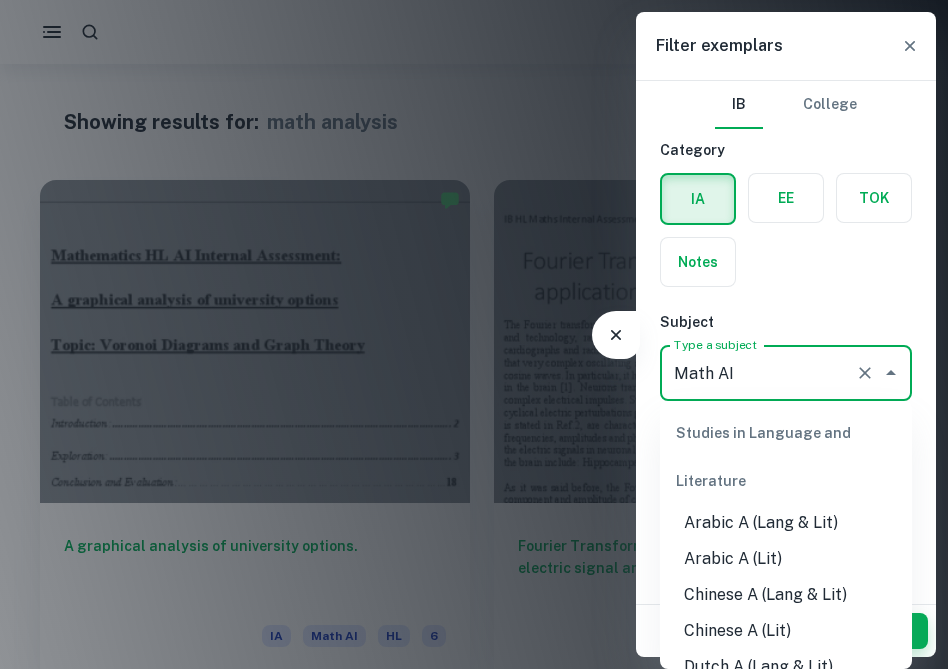 scroll, scrollTop: 2692, scrollLeft: 0, axis: vertical 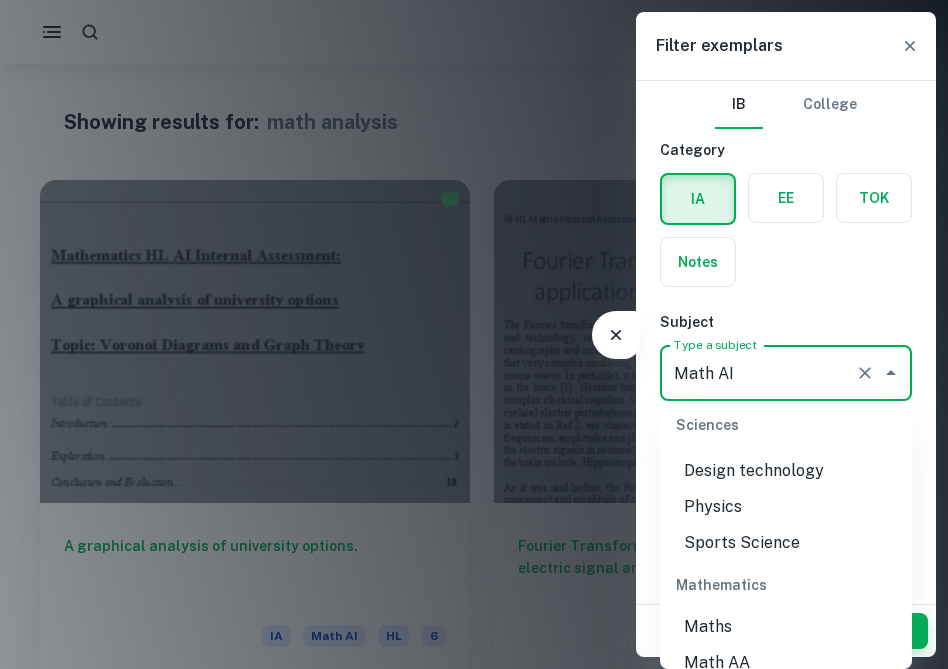 click on "Math AA" at bounding box center (786, 663) 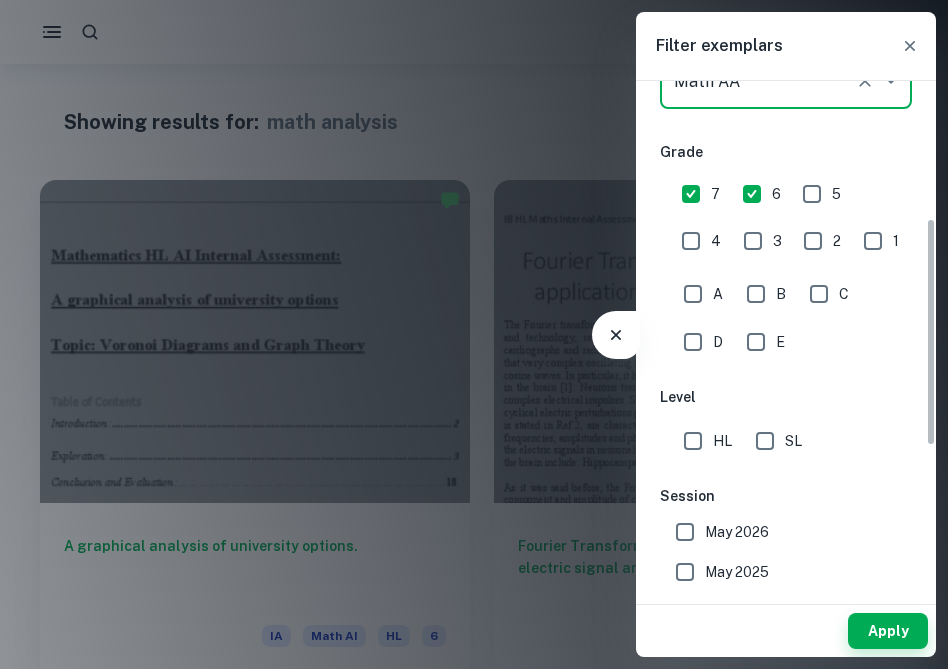 scroll, scrollTop: 311, scrollLeft: 0, axis: vertical 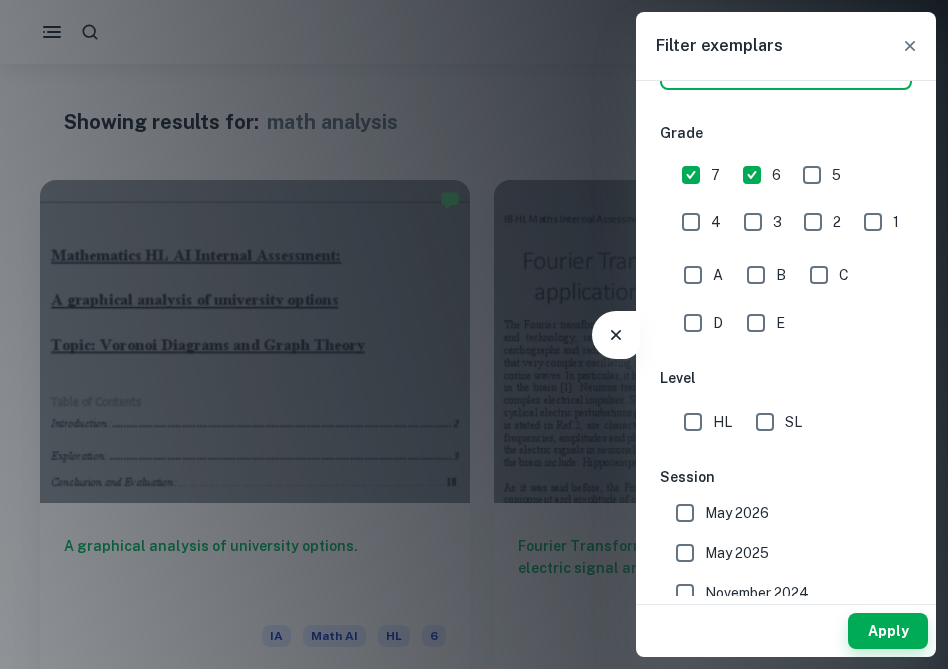 click on "SL" at bounding box center [765, 422] 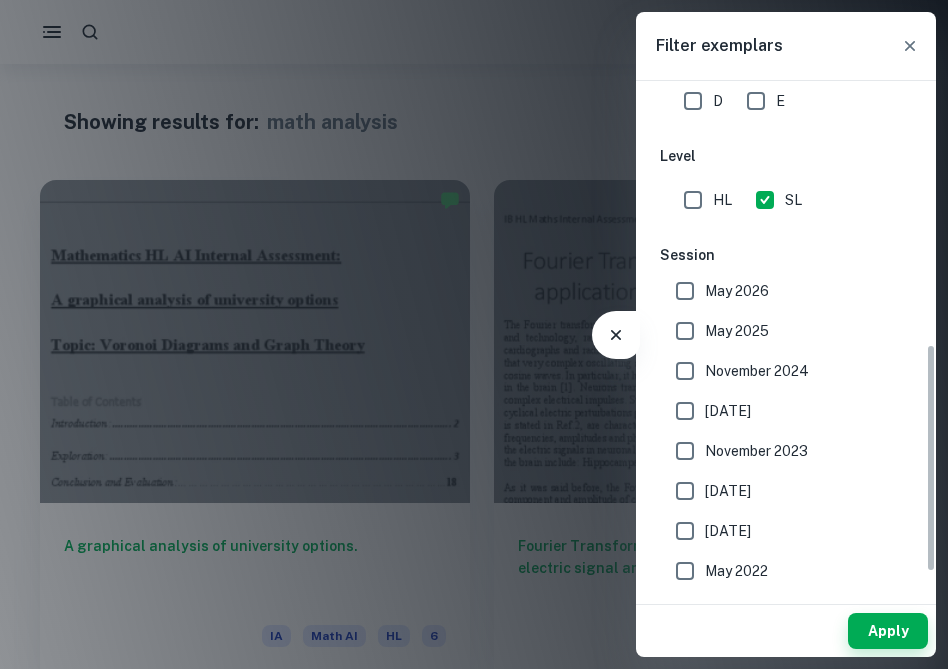 scroll, scrollTop: 648, scrollLeft: 0, axis: vertical 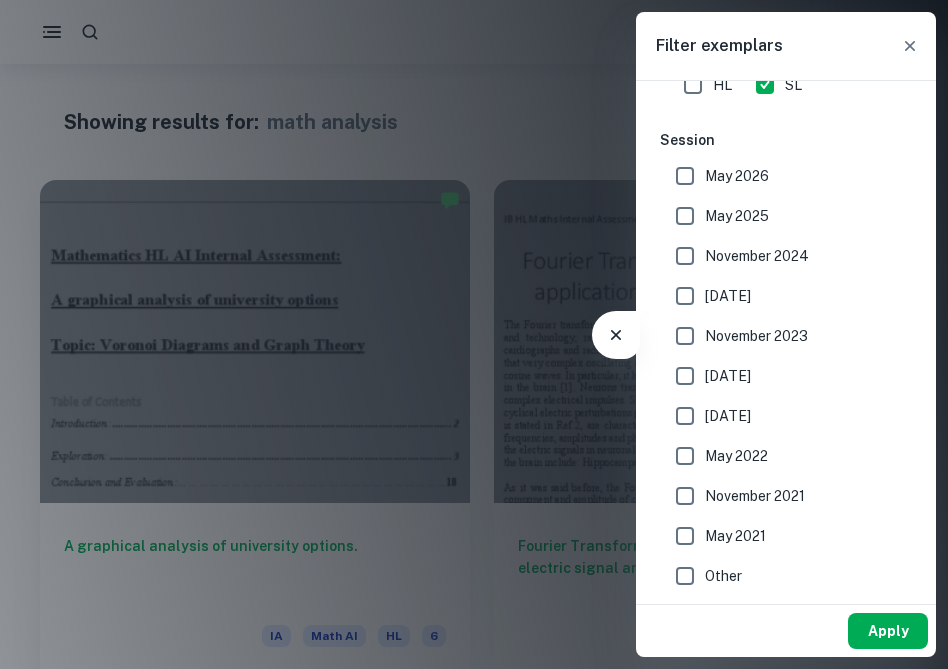 click on "Apply" at bounding box center (888, 631) 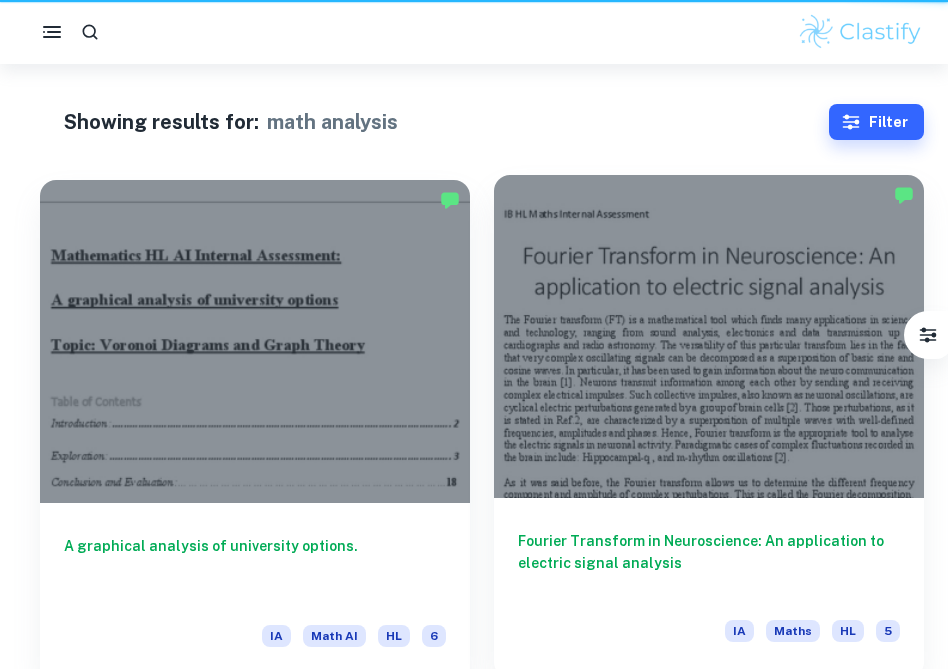 scroll, scrollTop: 547, scrollLeft: 0, axis: vertical 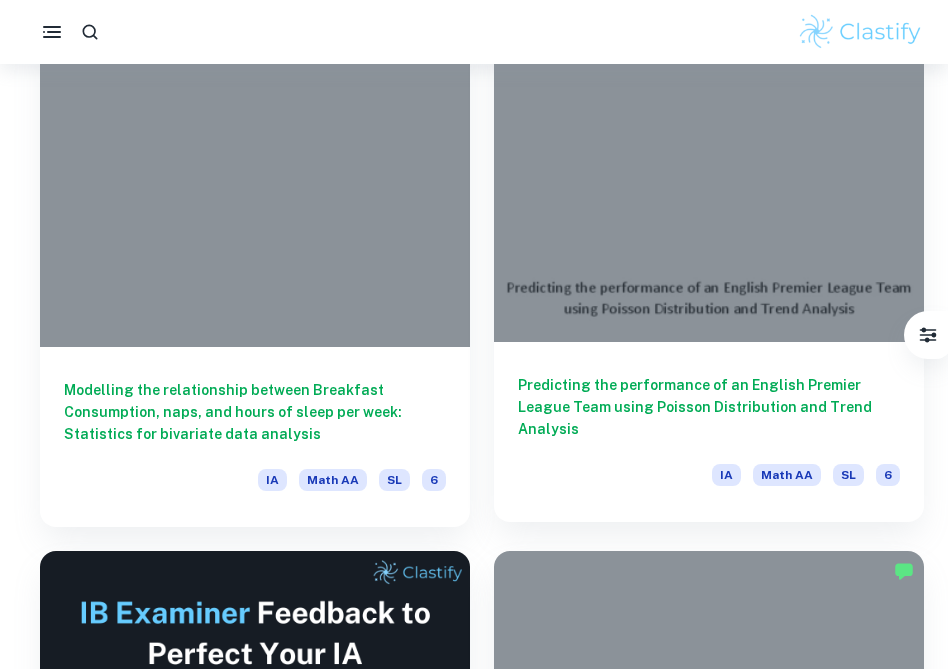 click at bounding box center [709, 180] 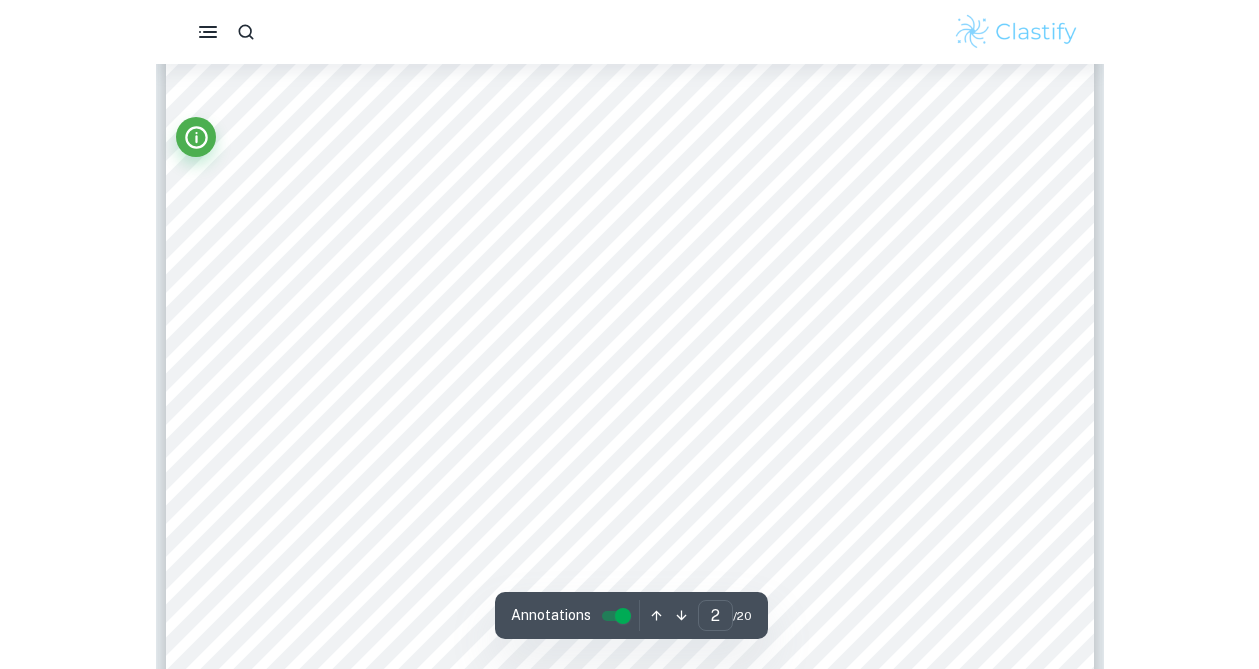 scroll, scrollTop: 1764, scrollLeft: 0, axis: vertical 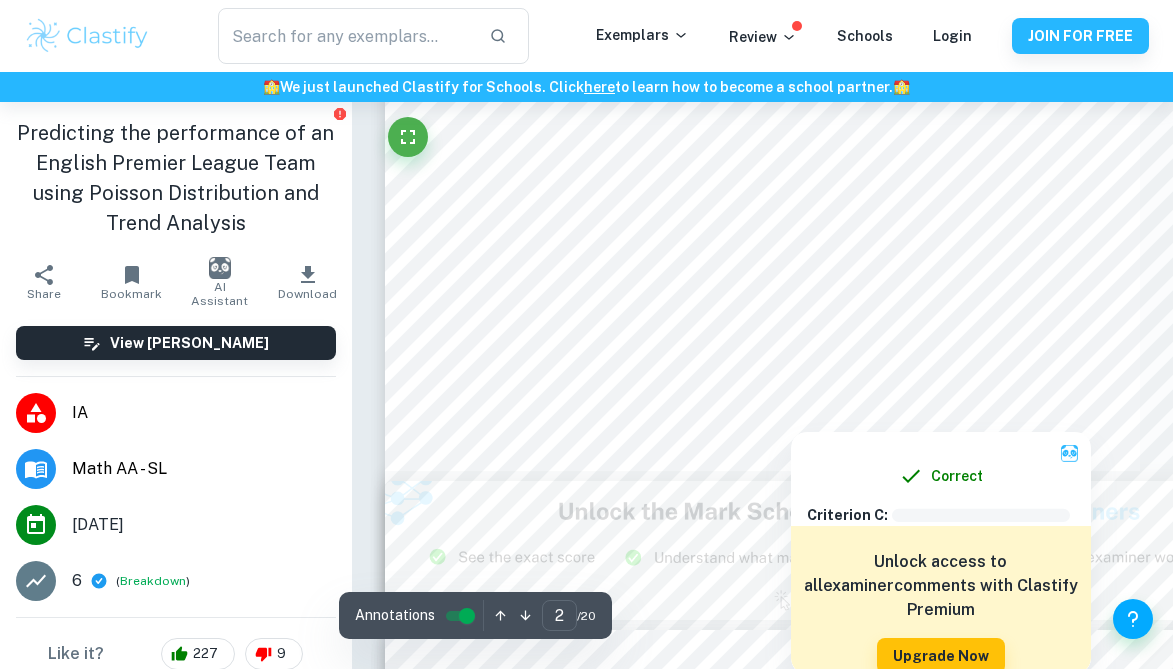 type on "2" 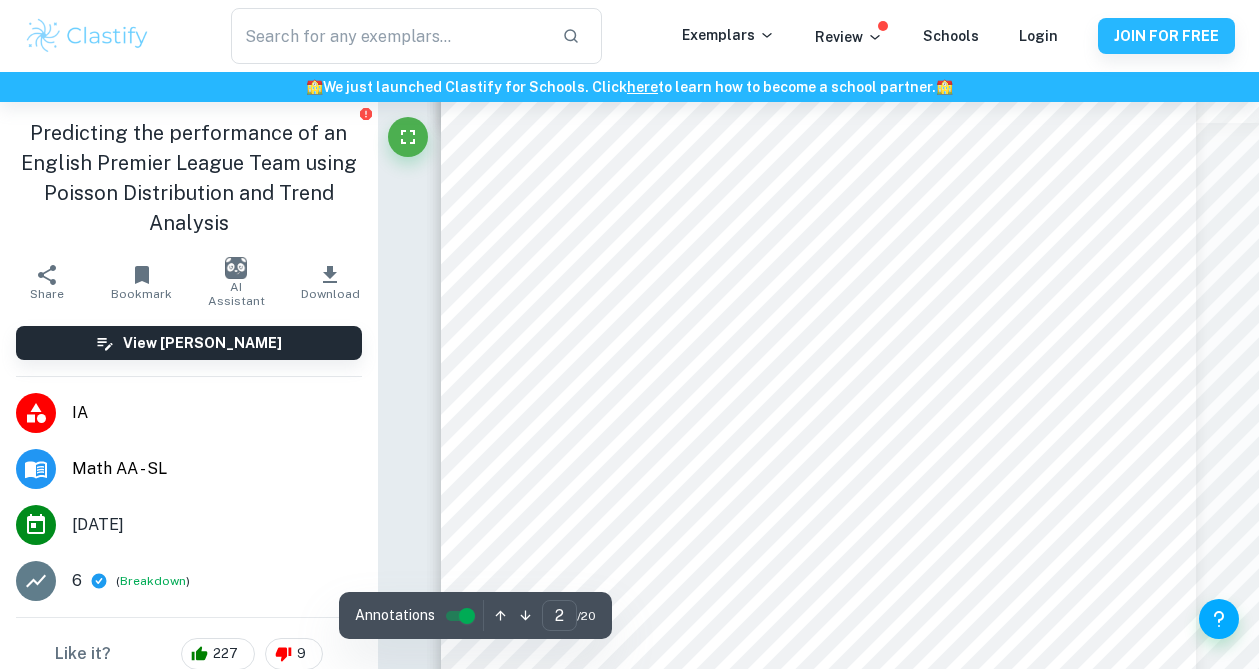scroll, scrollTop: 1198, scrollLeft: 0, axis: vertical 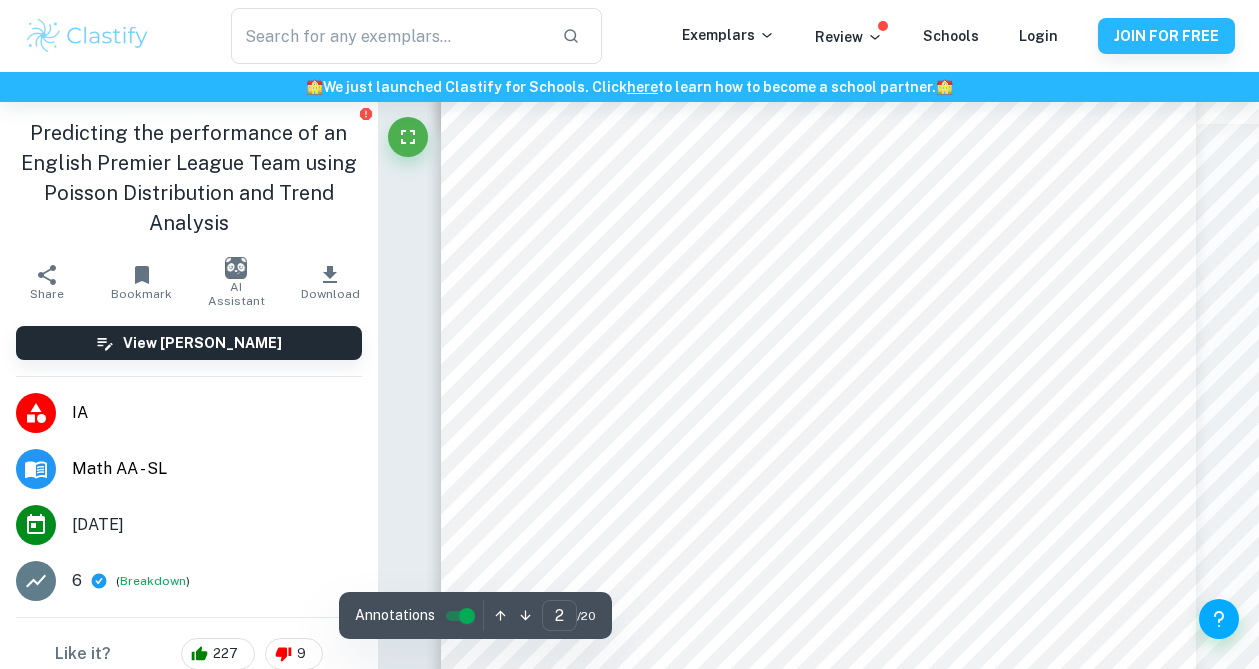 click at bounding box center (873, 279) 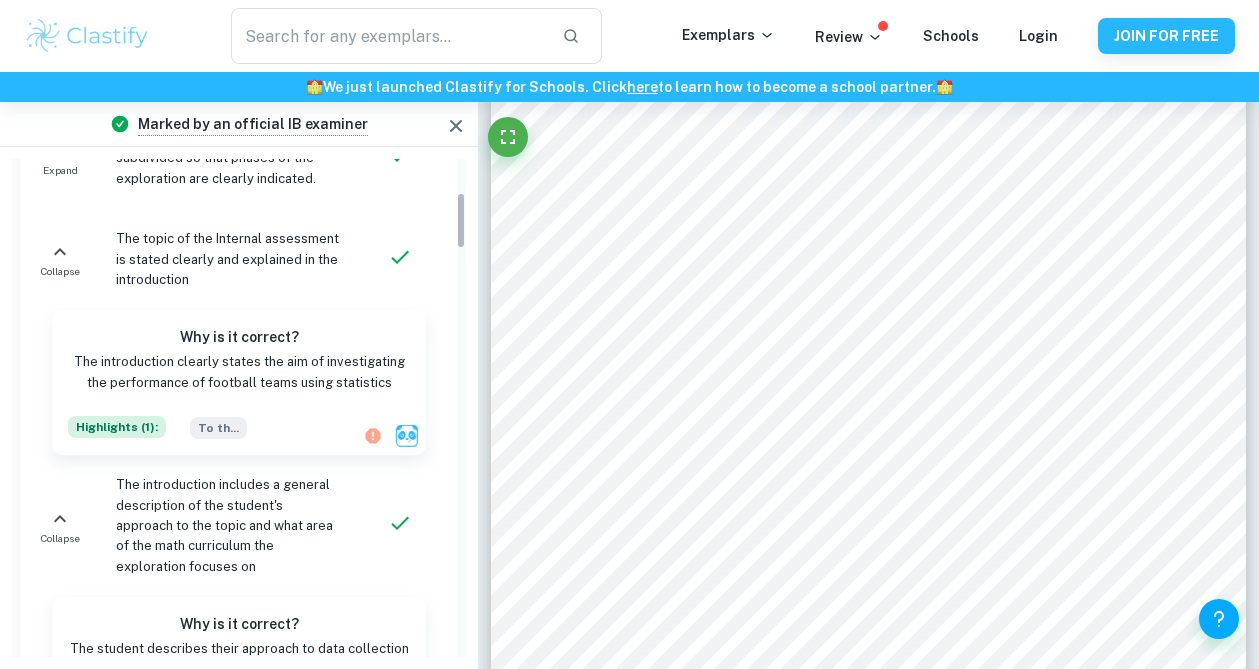 scroll, scrollTop: 207, scrollLeft: 0, axis: vertical 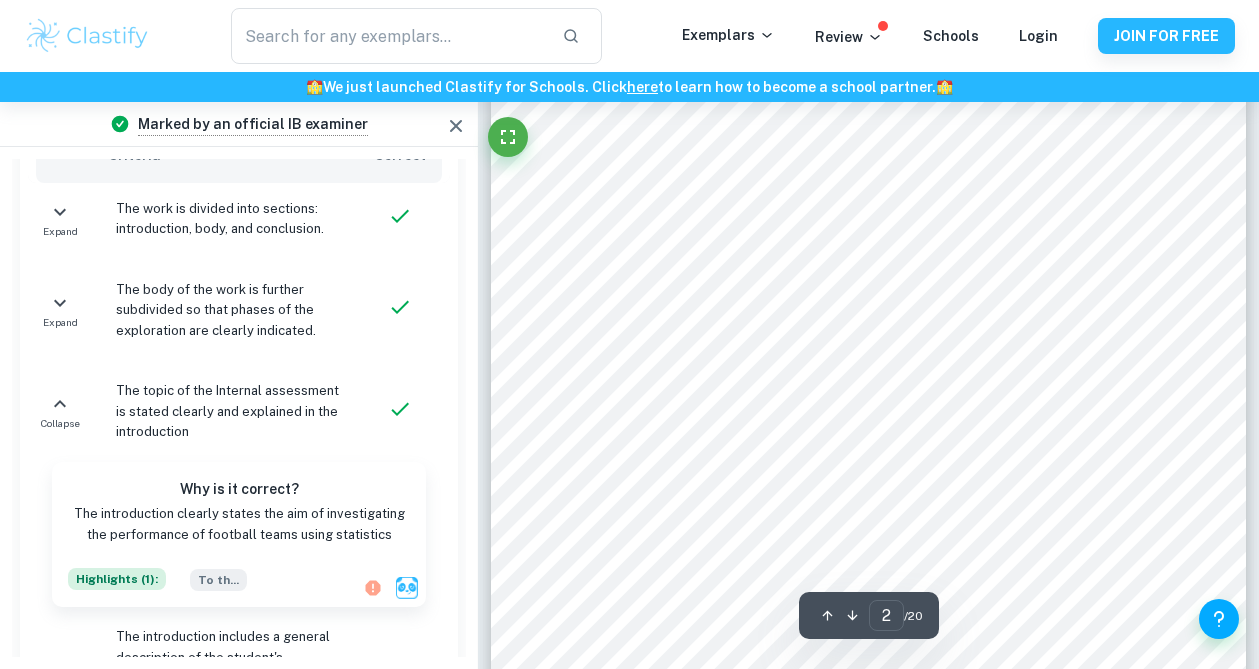 click at bounding box center (860, 208) 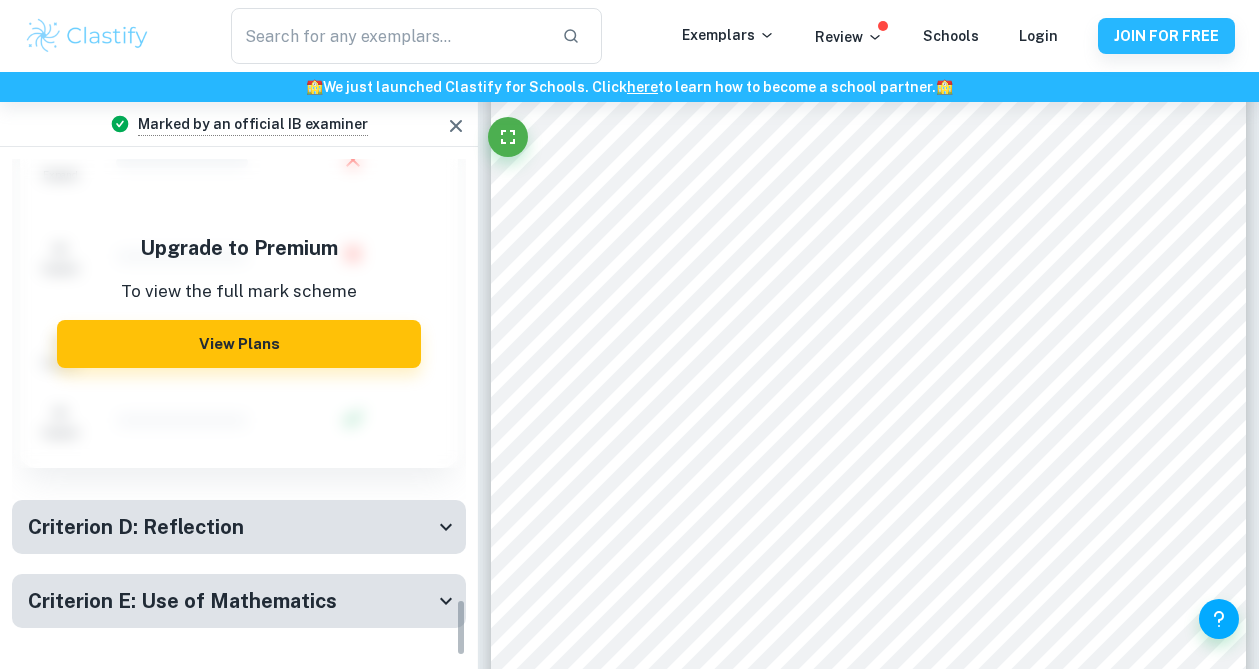scroll, scrollTop: 3815, scrollLeft: 0, axis: vertical 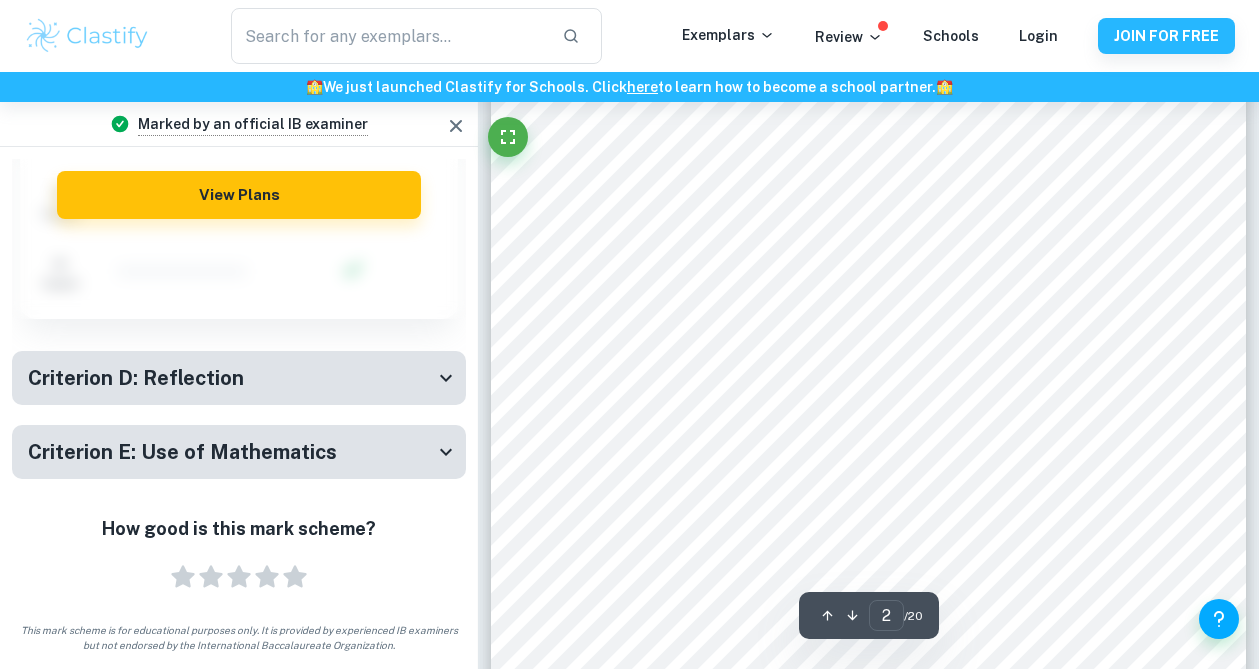 click on "Criterion D: Reflection" at bounding box center (239, 378) 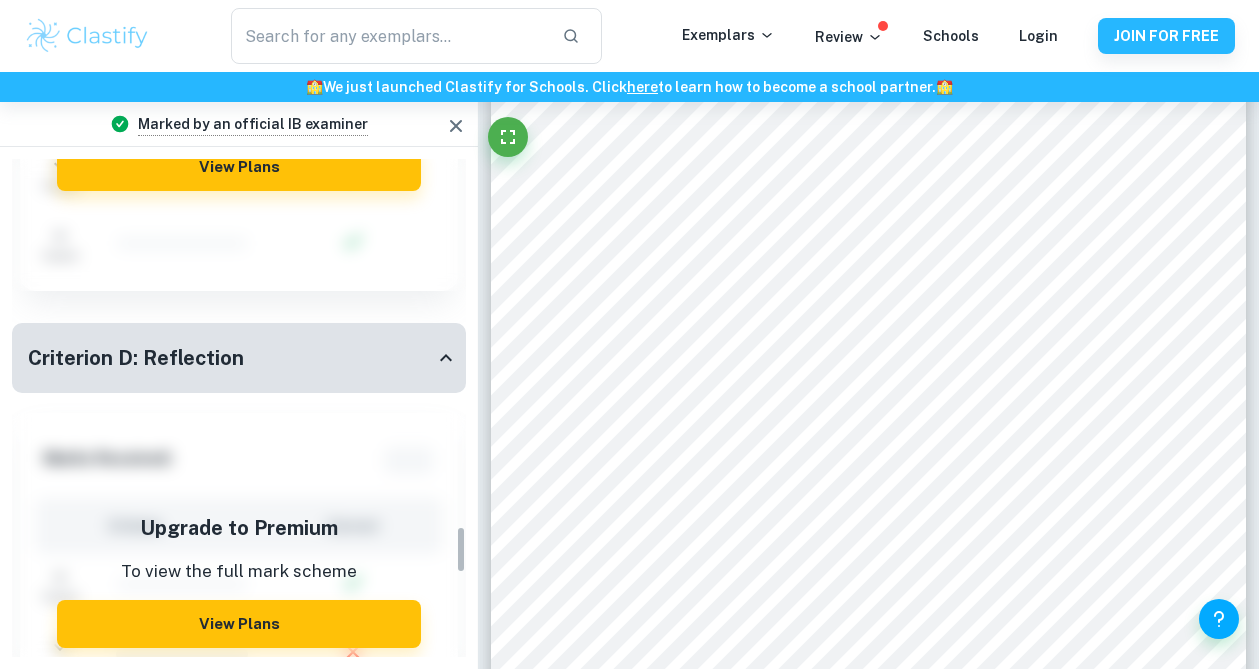 scroll, scrollTop: 3705, scrollLeft: 0, axis: vertical 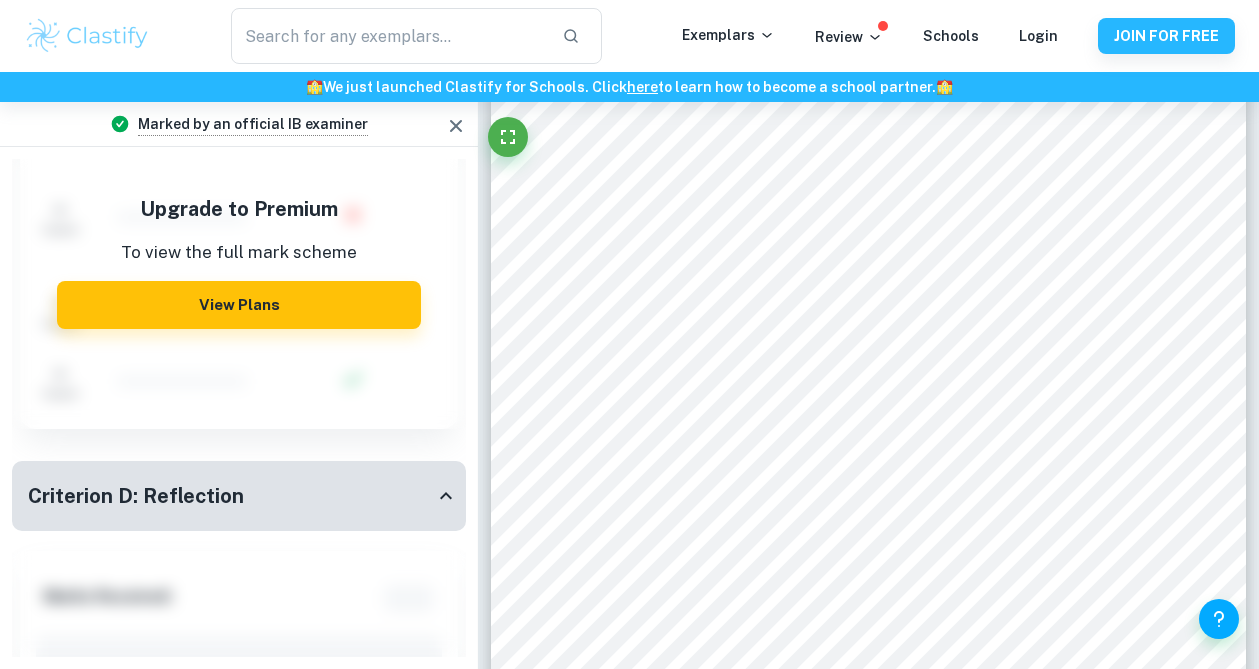 click 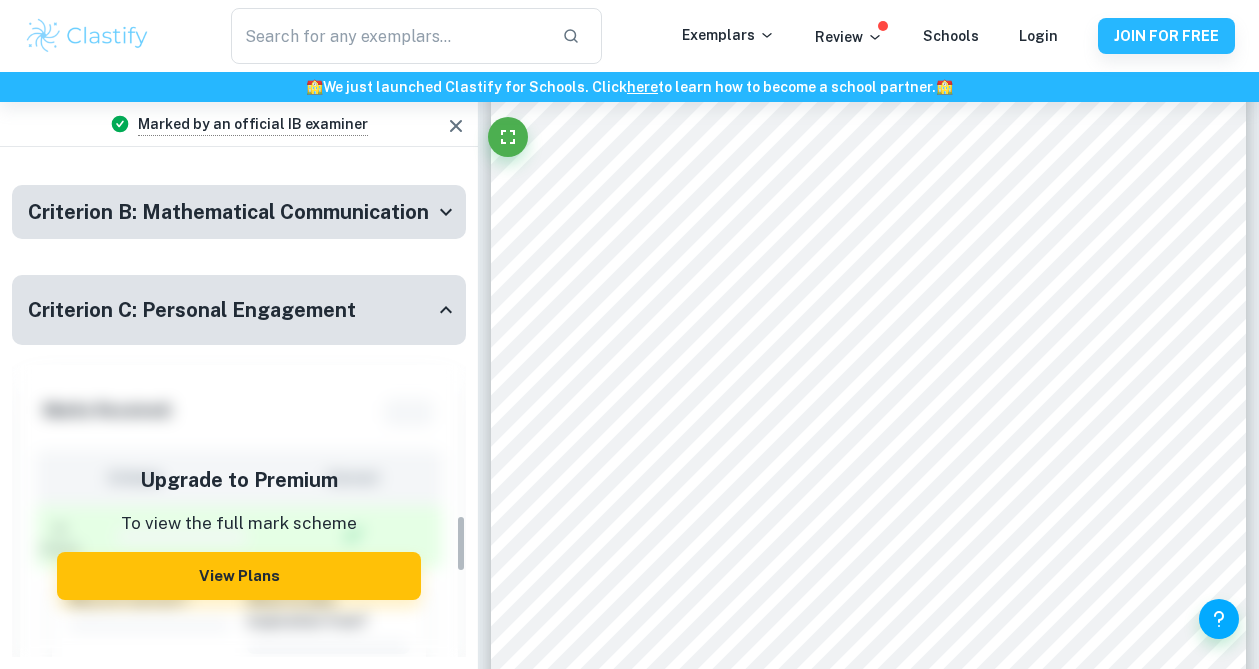 scroll, scrollTop: 3079, scrollLeft: 0, axis: vertical 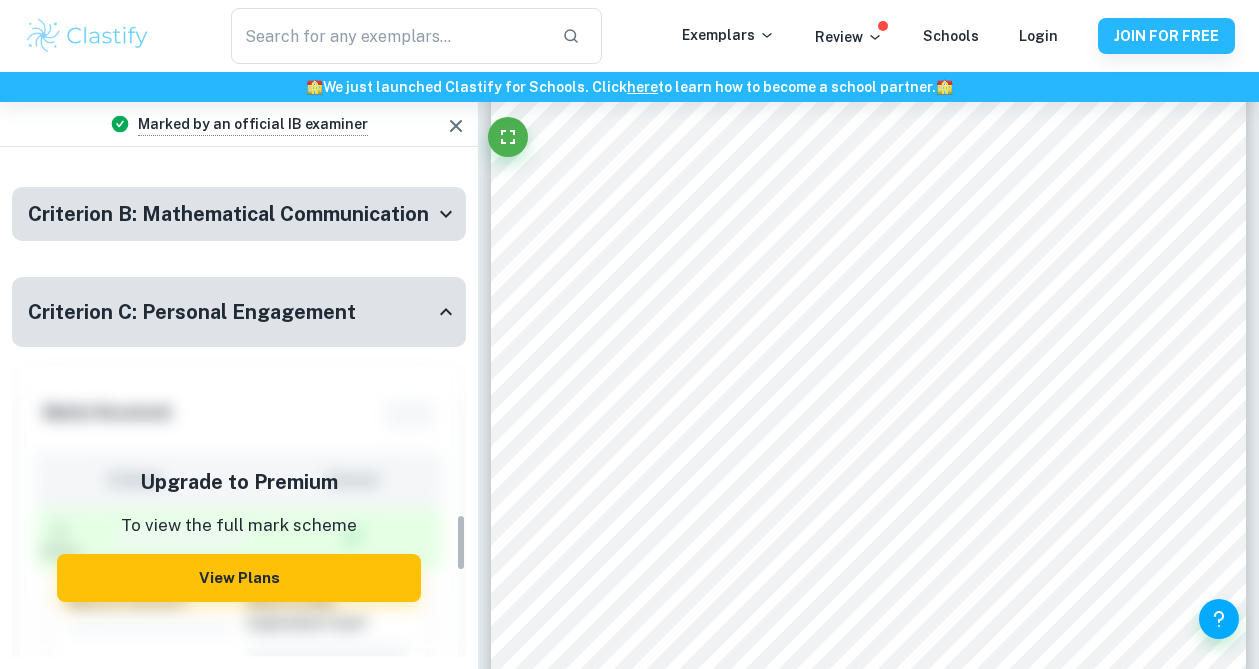 click 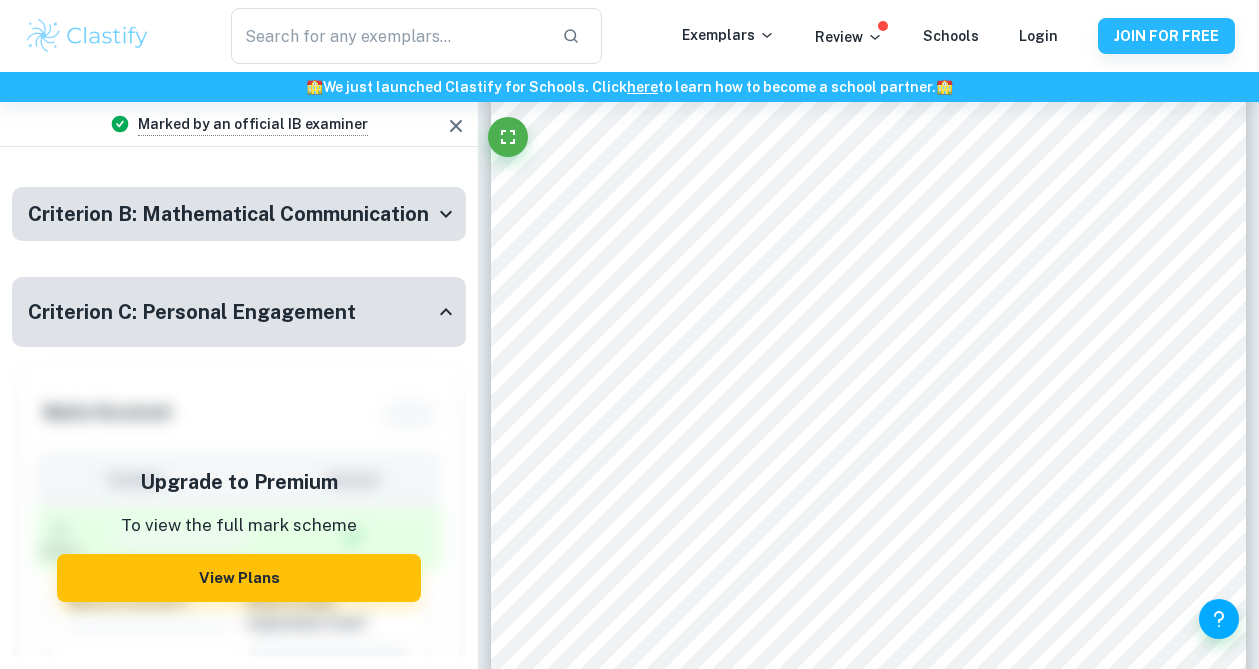 click 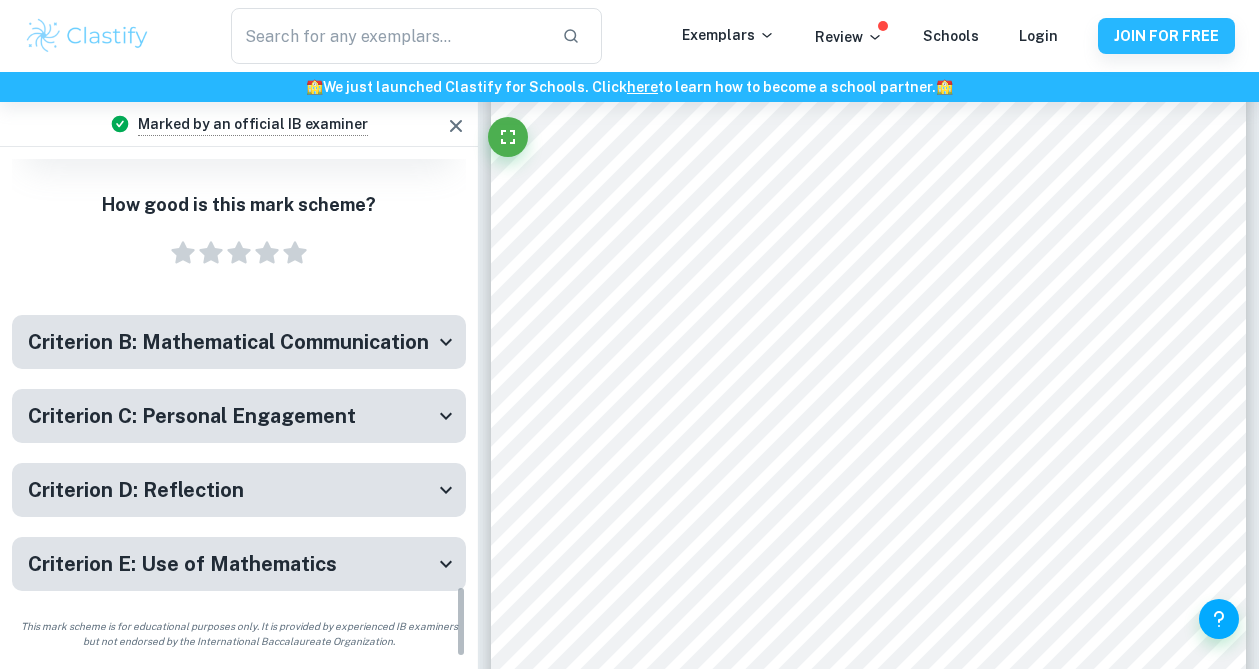 scroll, scrollTop: 2948, scrollLeft: 0, axis: vertical 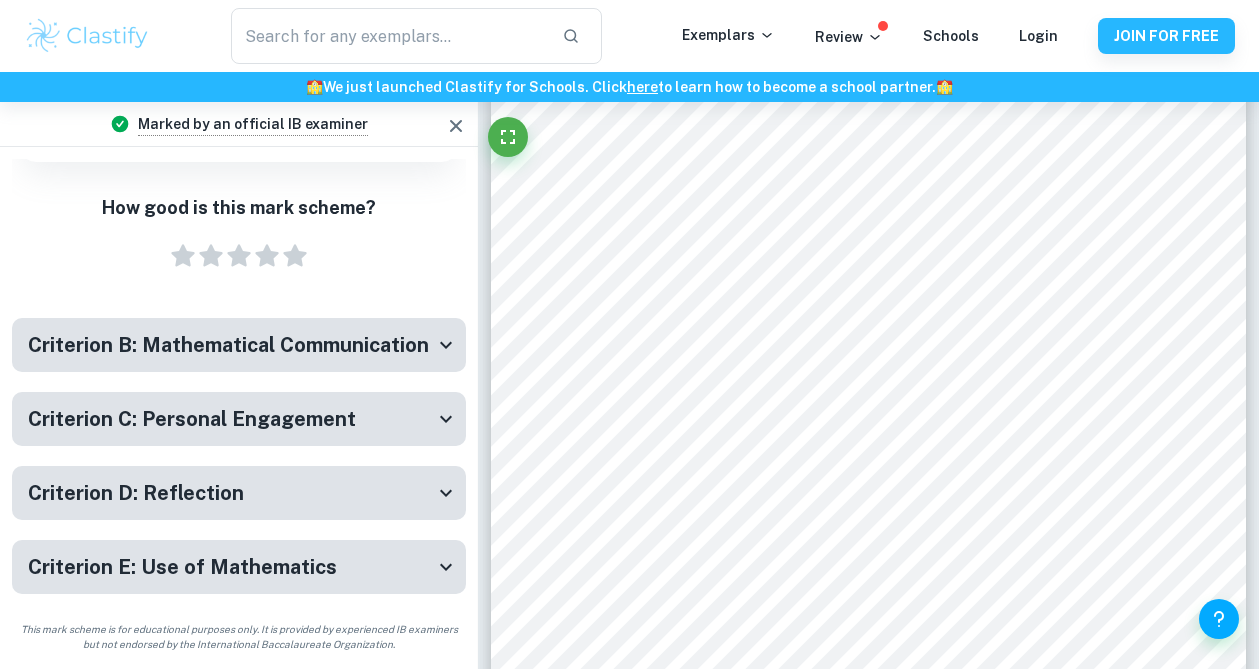 click 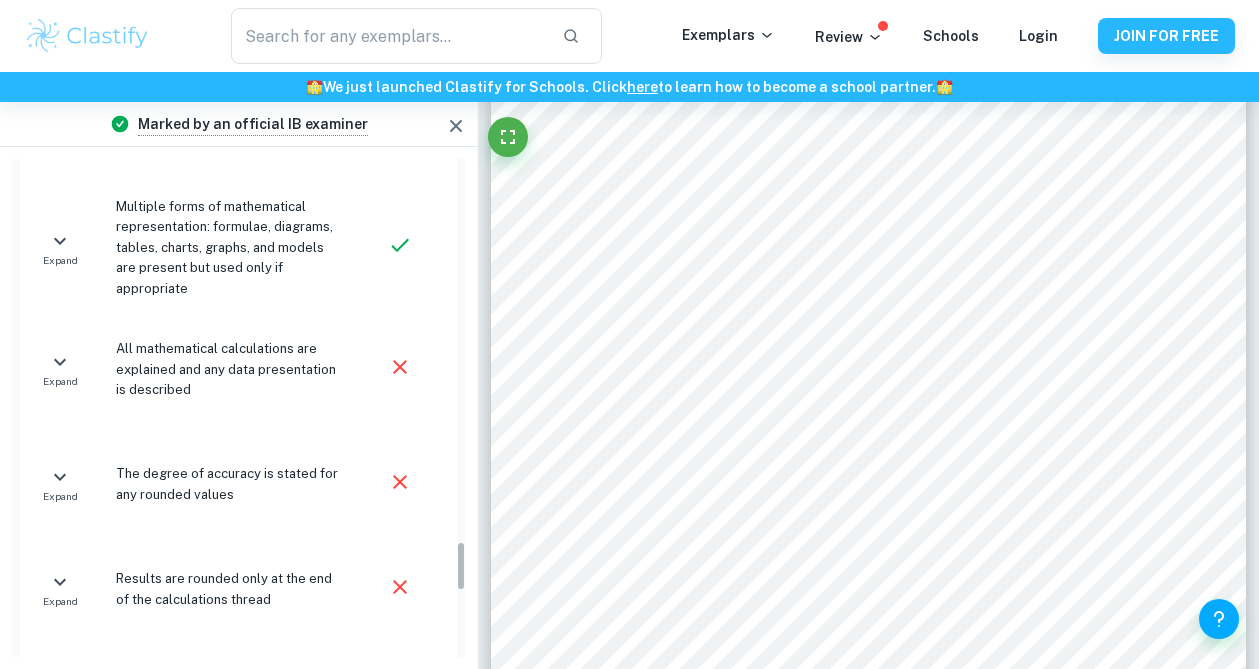 scroll, scrollTop: 3698, scrollLeft: 0, axis: vertical 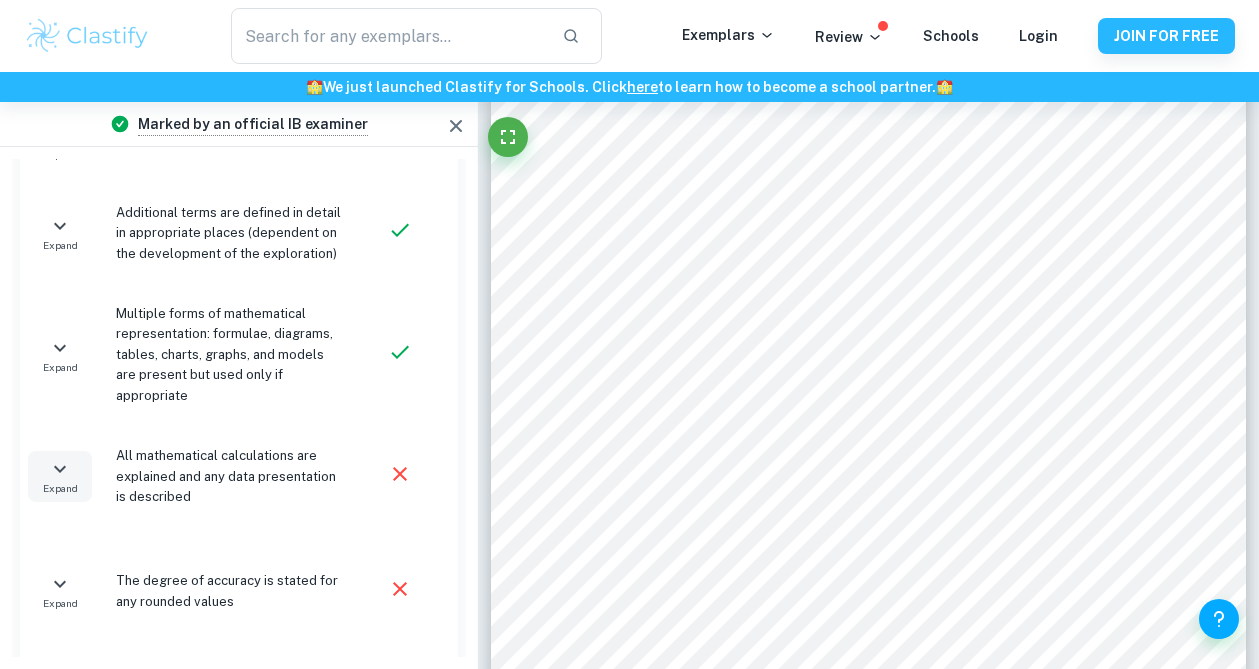 click 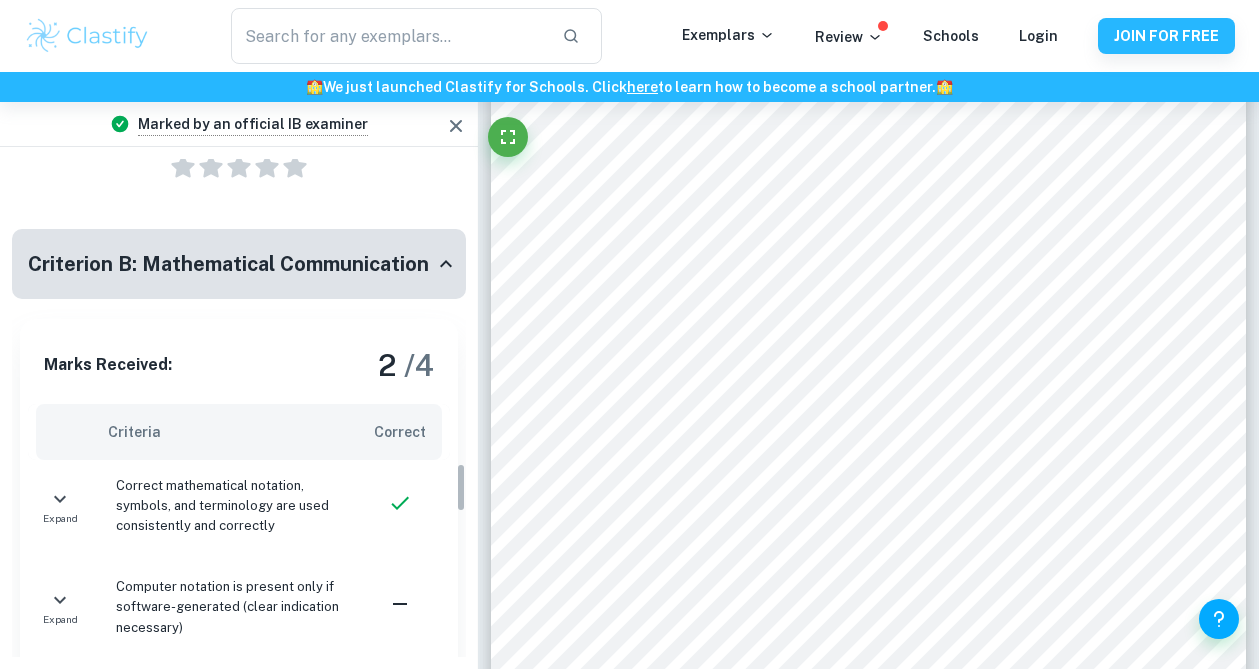 scroll, scrollTop: 3030, scrollLeft: 0, axis: vertical 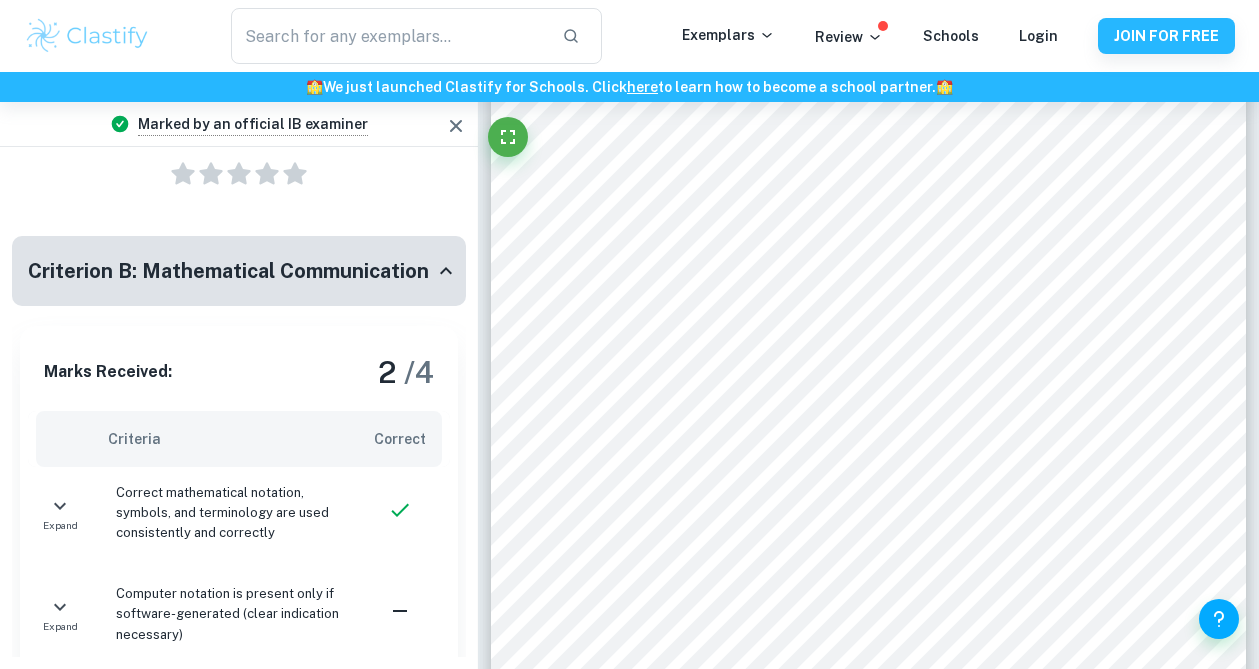 click 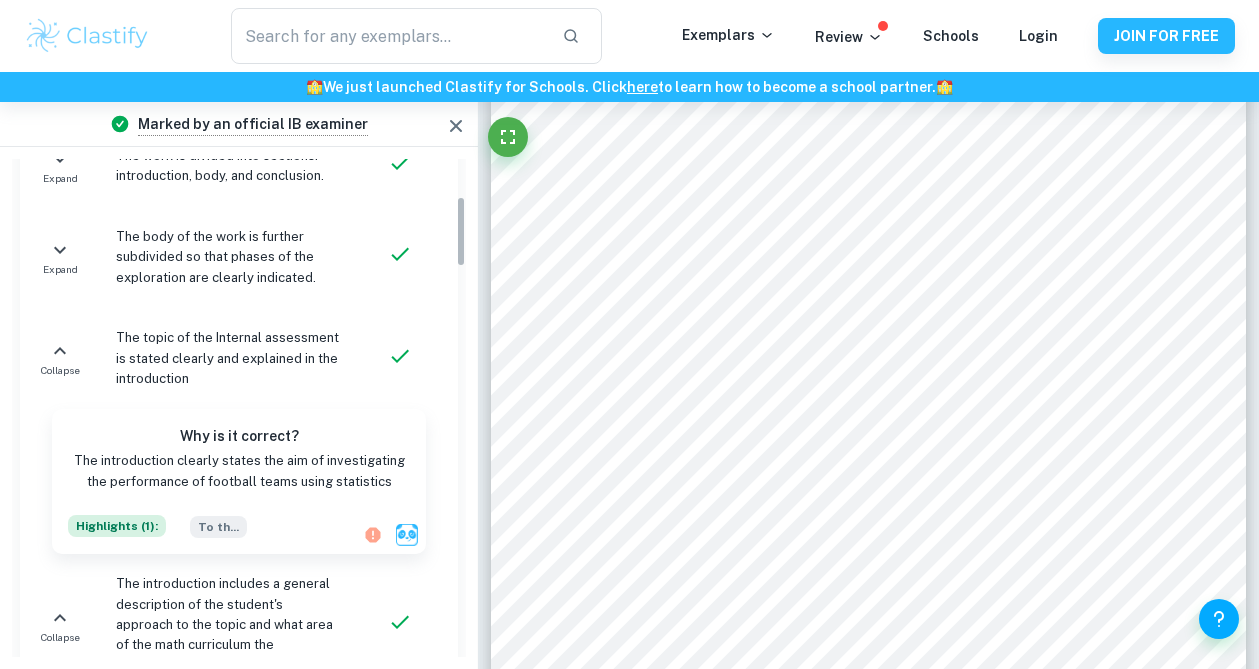 scroll, scrollTop: 0, scrollLeft: 0, axis: both 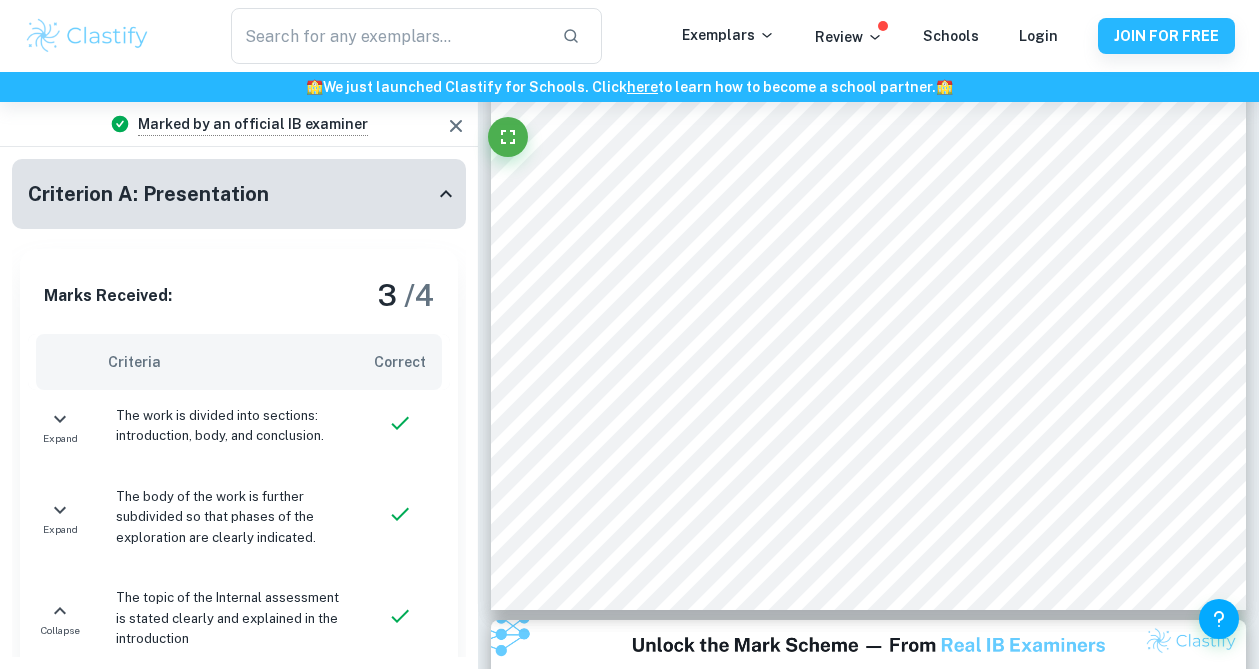 click 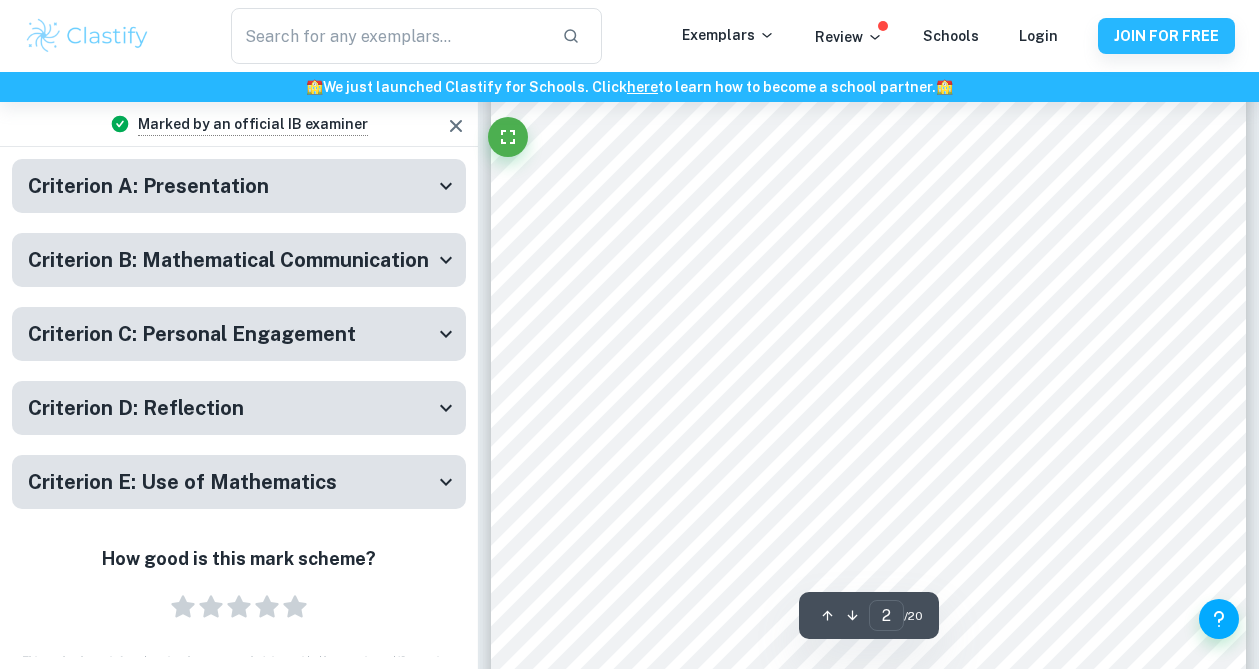 scroll, scrollTop: 1511, scrollLeft: 0, axis: vertical 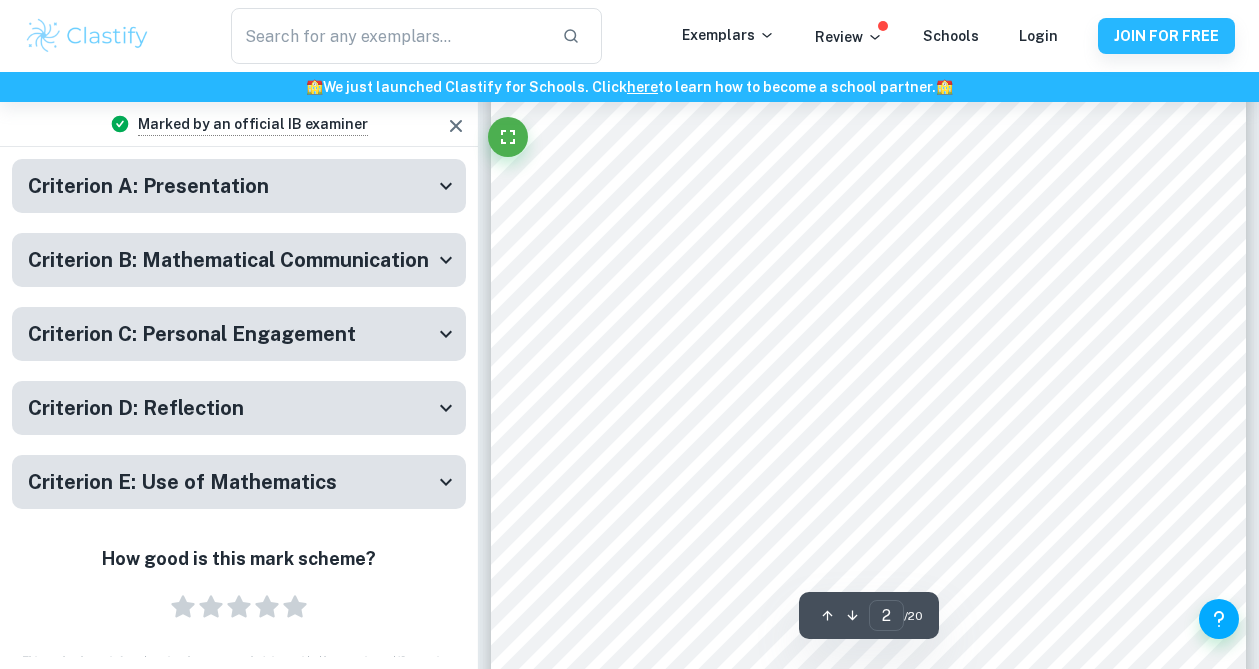 click 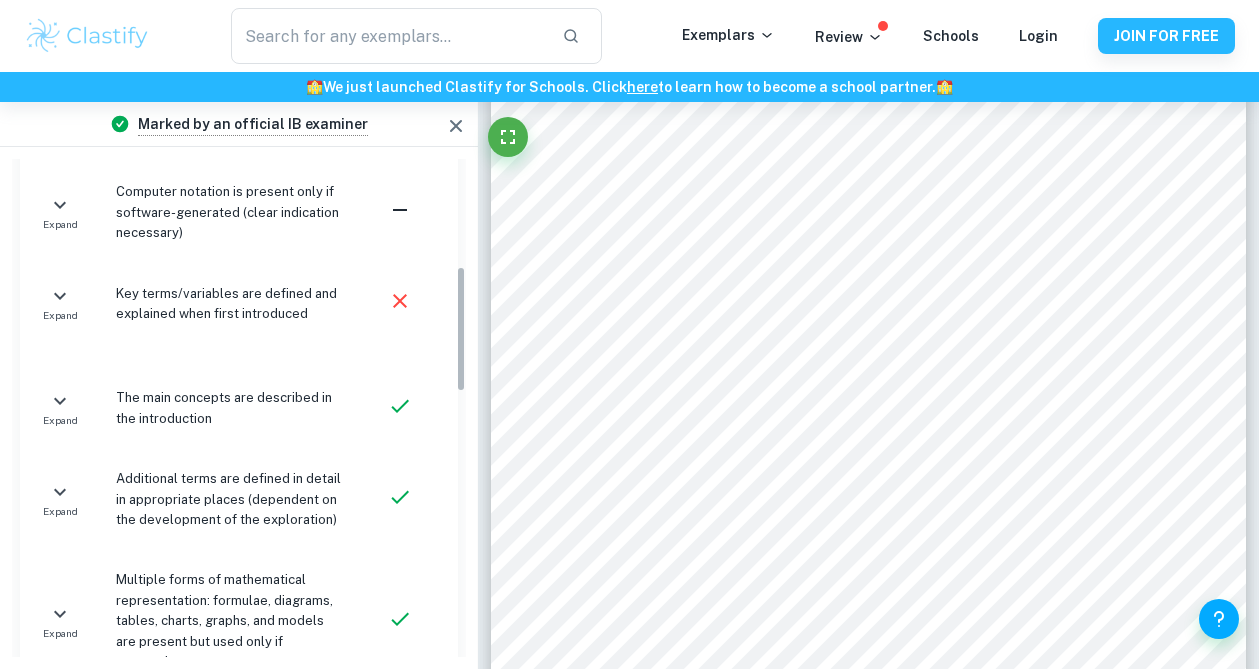 scroll, scrollTop: 424, scrollLeft: 0, axis: vertical 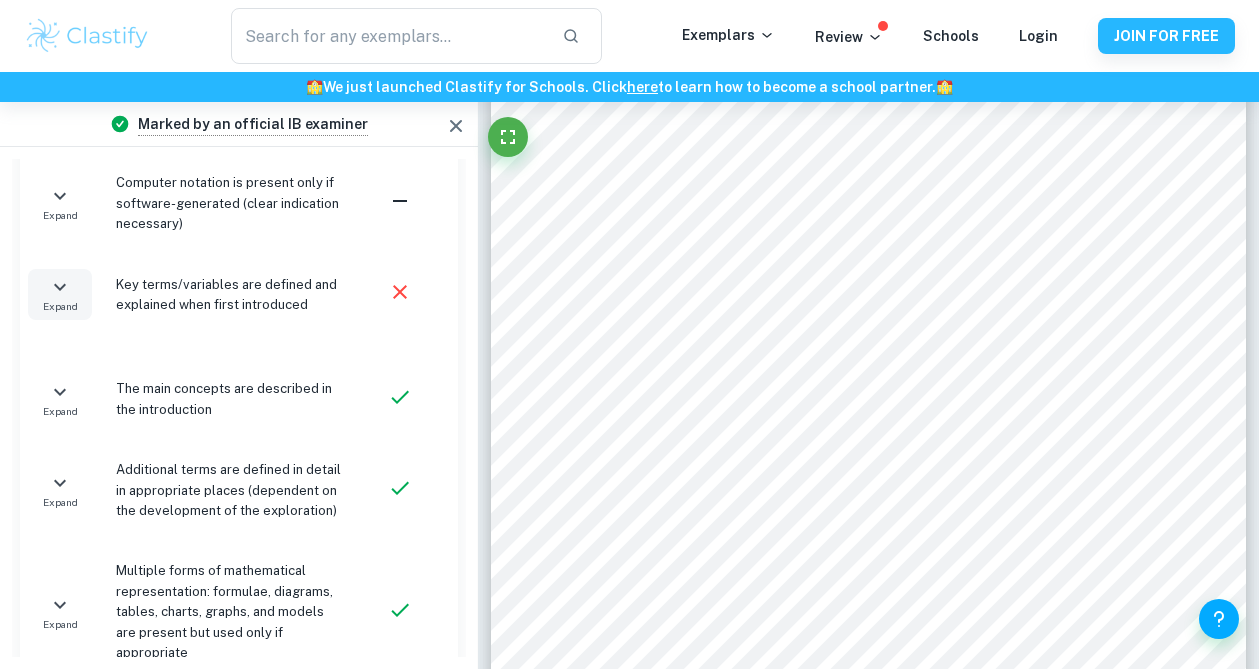 click on "Expand" at bounding box center [60, 294] 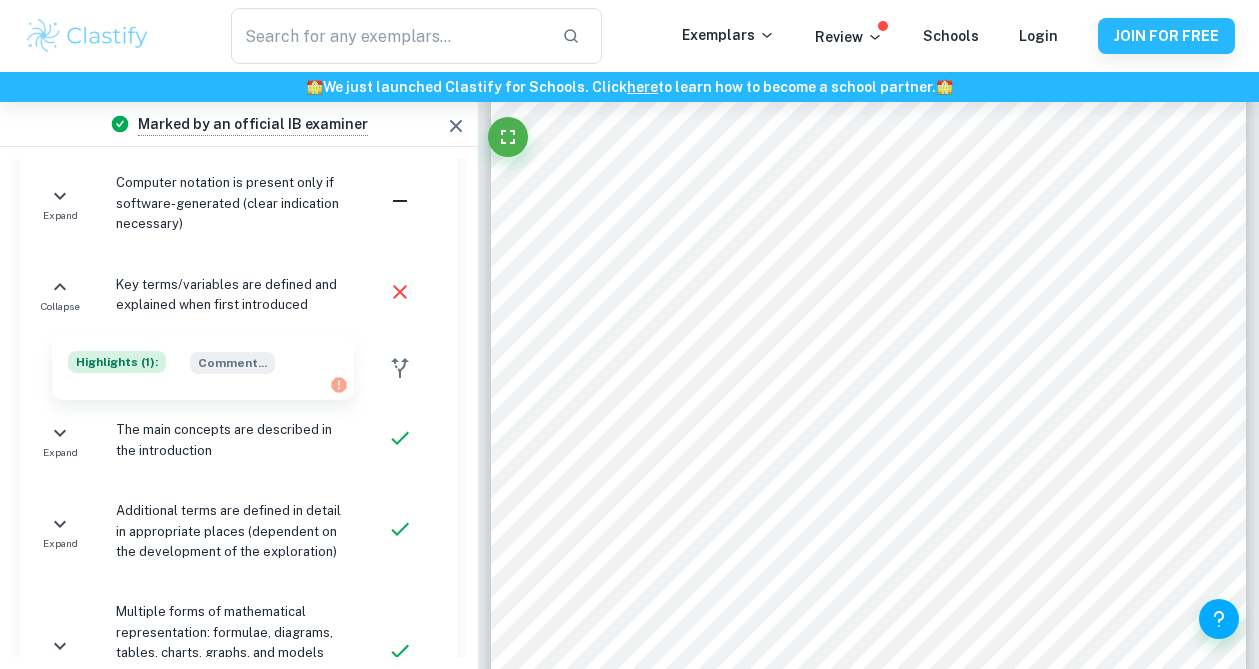 click on "Highlights ( 1 ):" at bounding box center [117, 362] 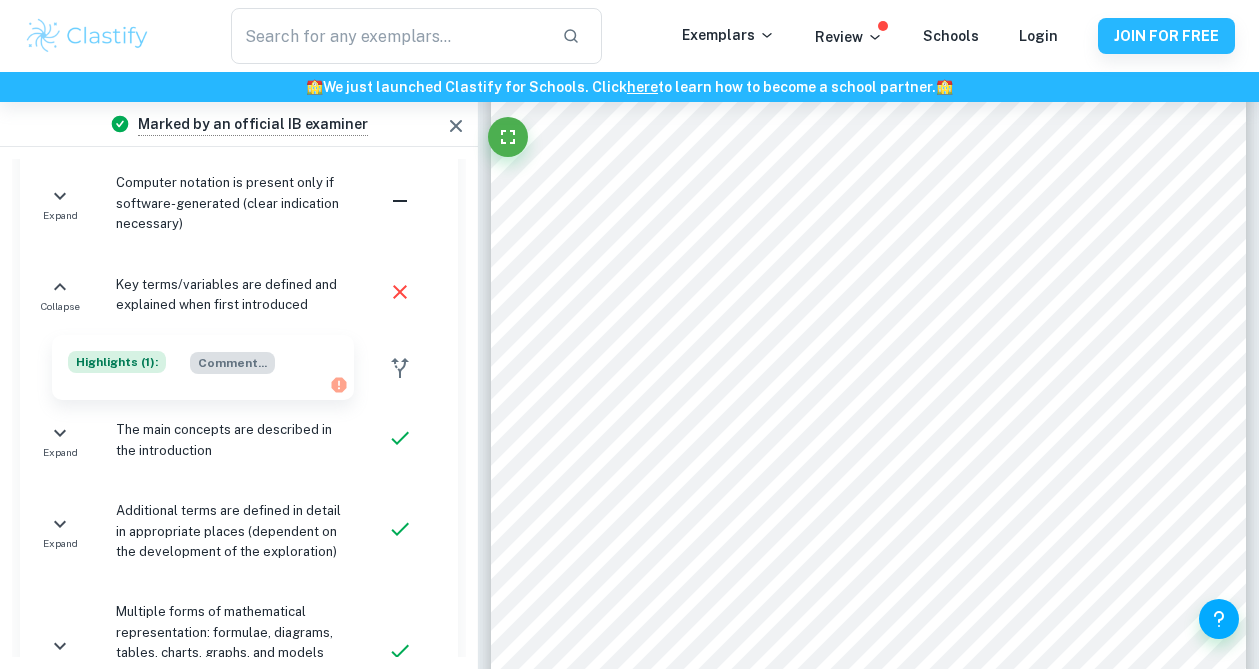 click on "Comment ..." at bounding box center [232, 363] 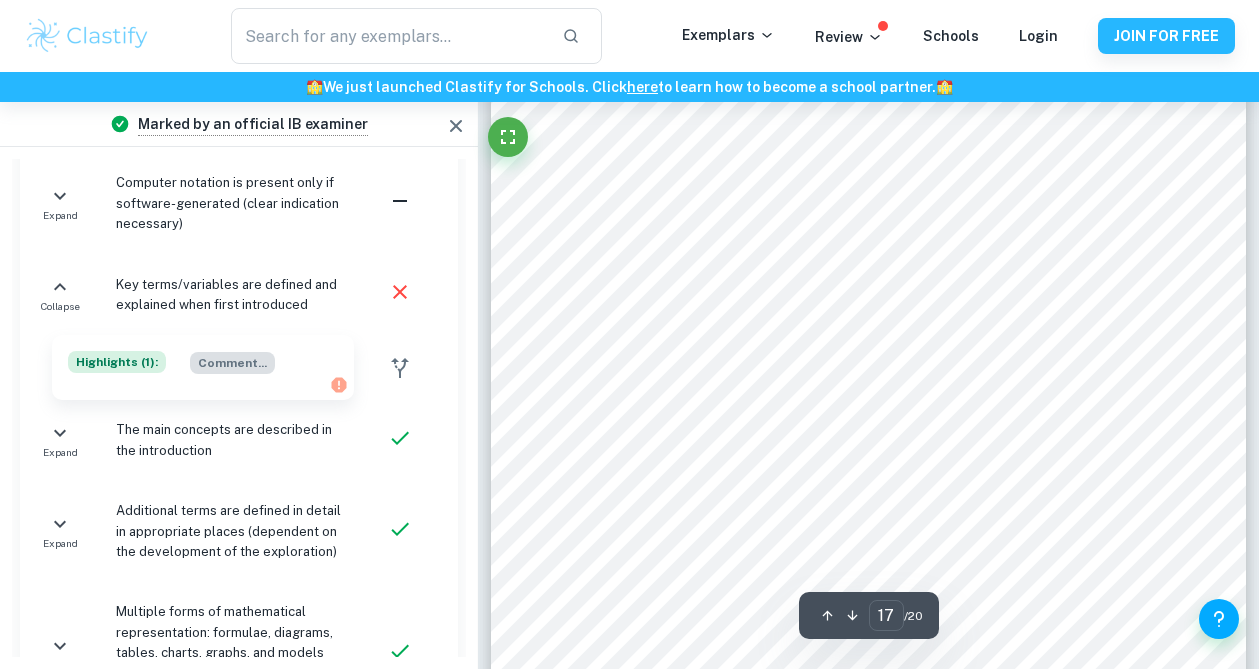 scroll, scrollTop: 16418, scrollLeft: 0, axis: vertical 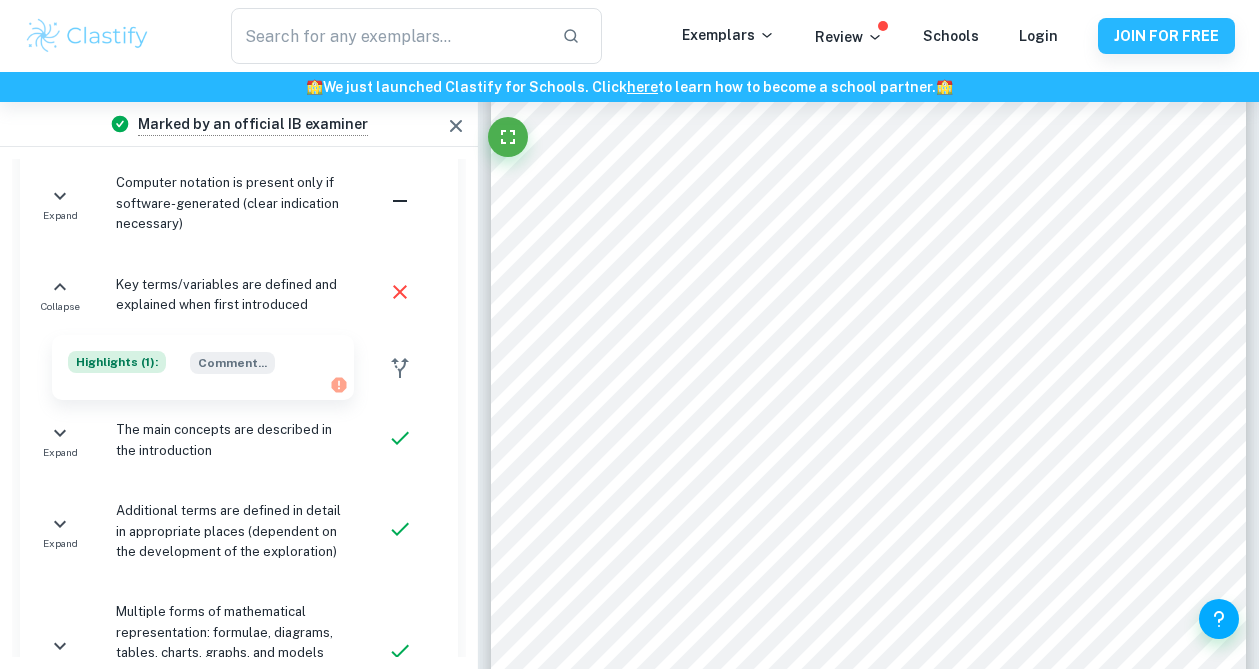 click on "Highlights ( 1 ):" at bounding box center (117, 362) 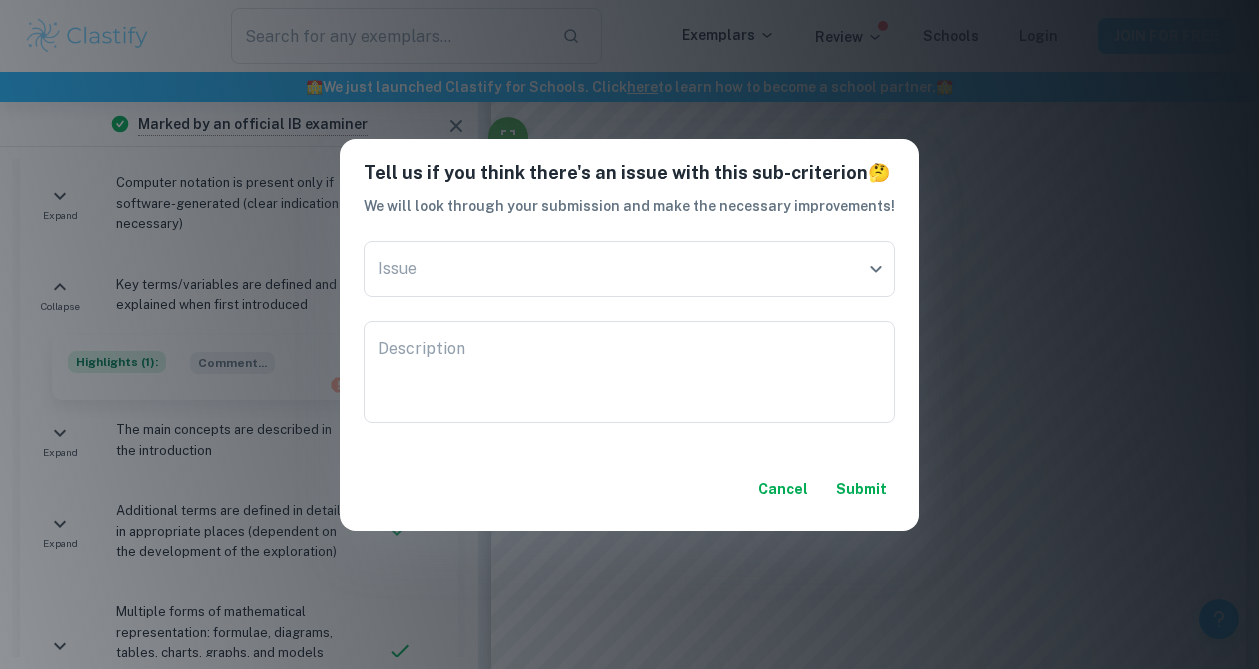 click on "Tell us if you think there's an issue with this sub-criterion  🤔 We will look through your submission and make the necessary improvements! Issue ​ Issue Description x Description Cancel Submit" at bounding box center (629, 334) 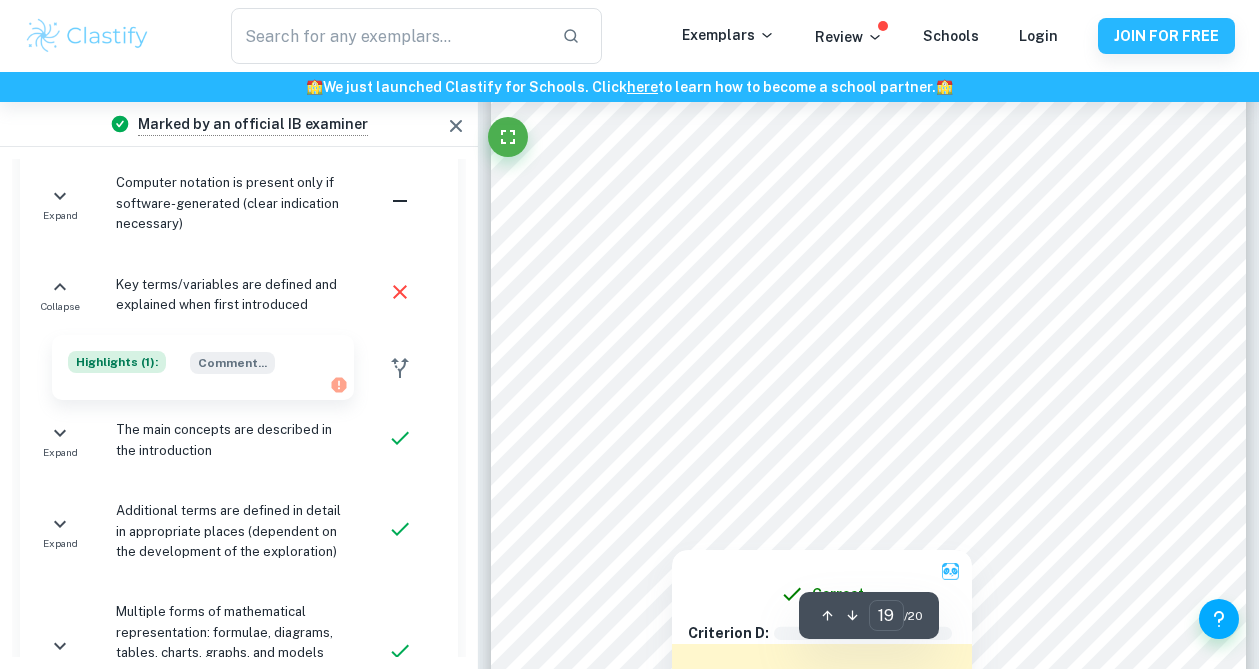 scroll, scrollTop: 18402, scrollLeft: 0, axis: vertical 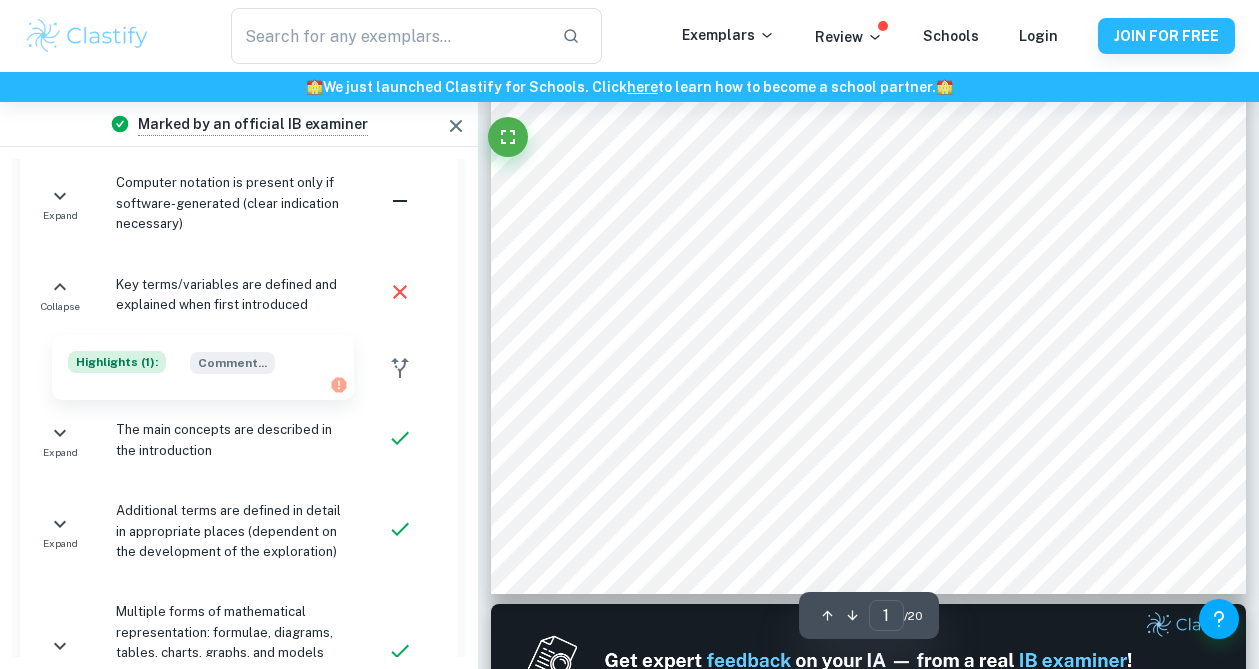 type on "2" 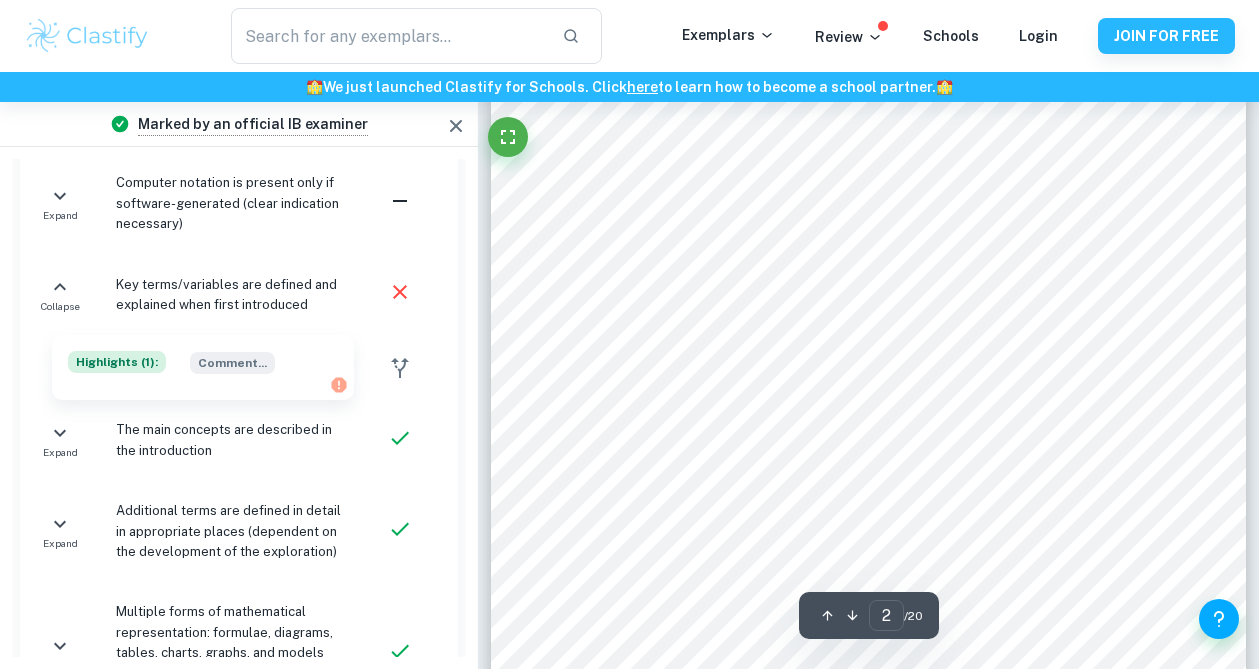 scroll, scrollTop: 1188, scrollLeft: 0, axis: vertical 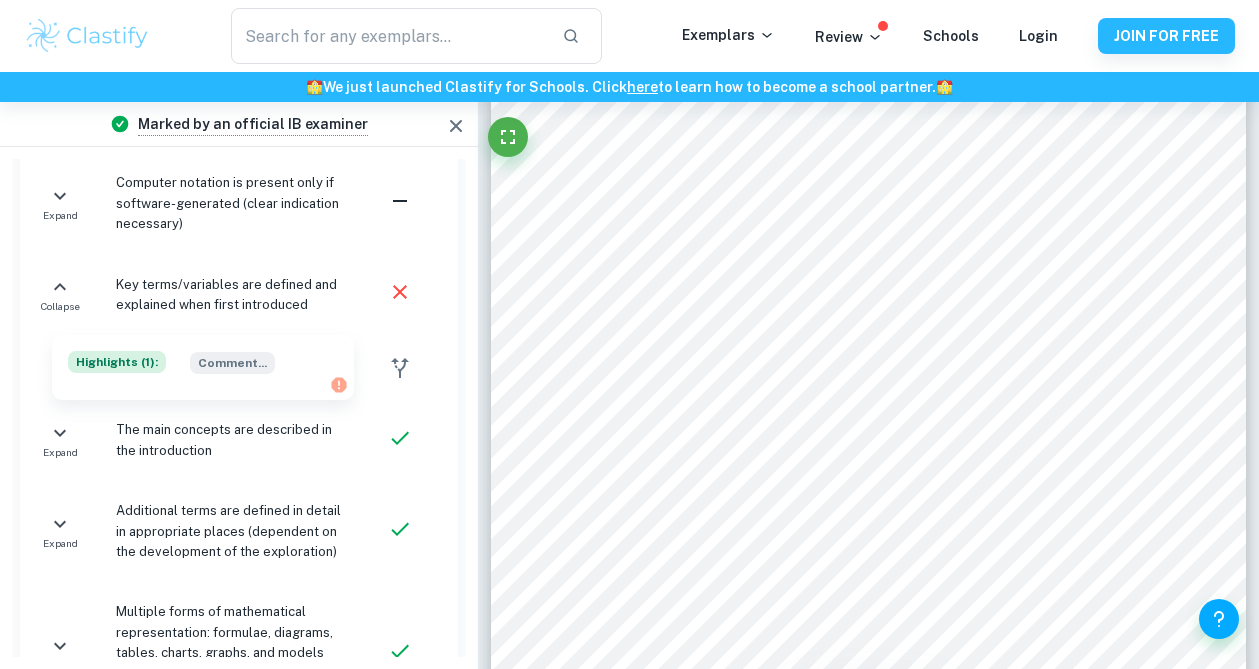 click 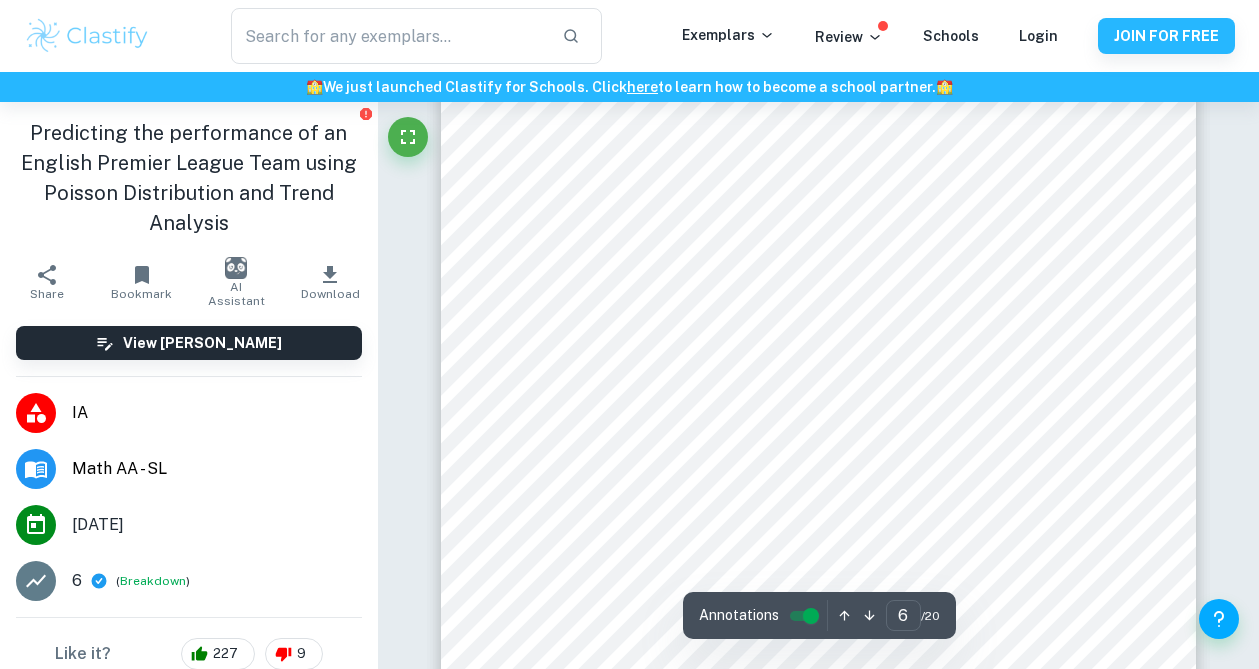 scroll, scrollTop: 5360, scrollLeft: 0, axis: vertical 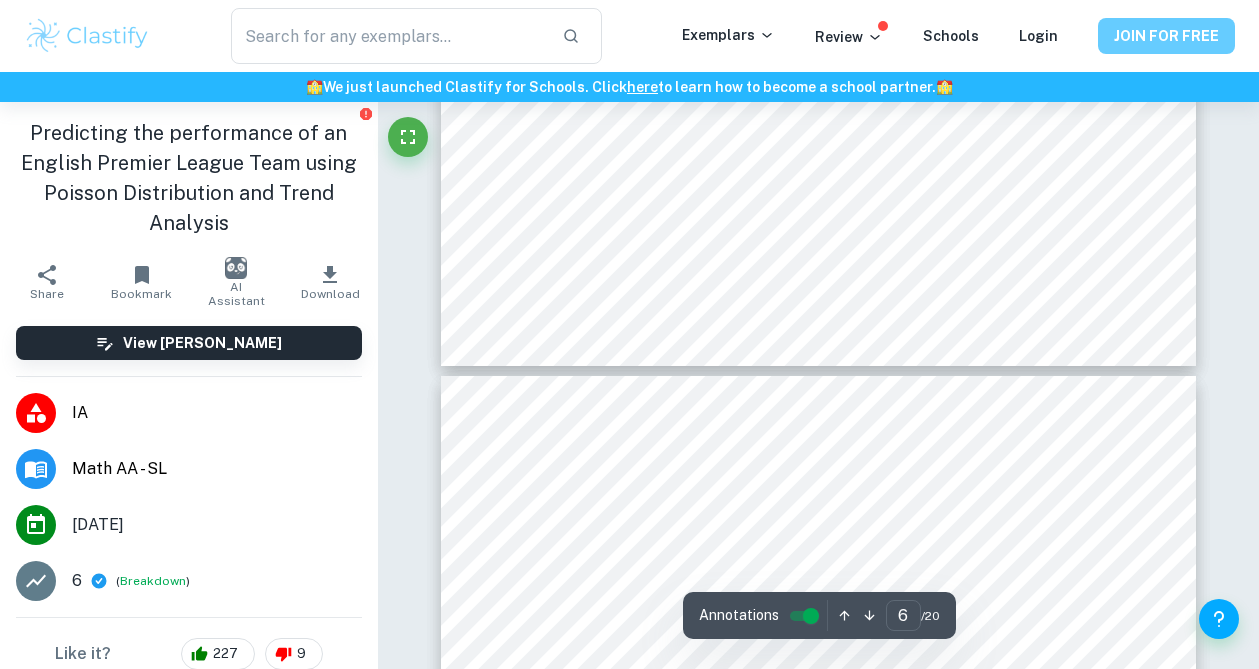 type on "7" 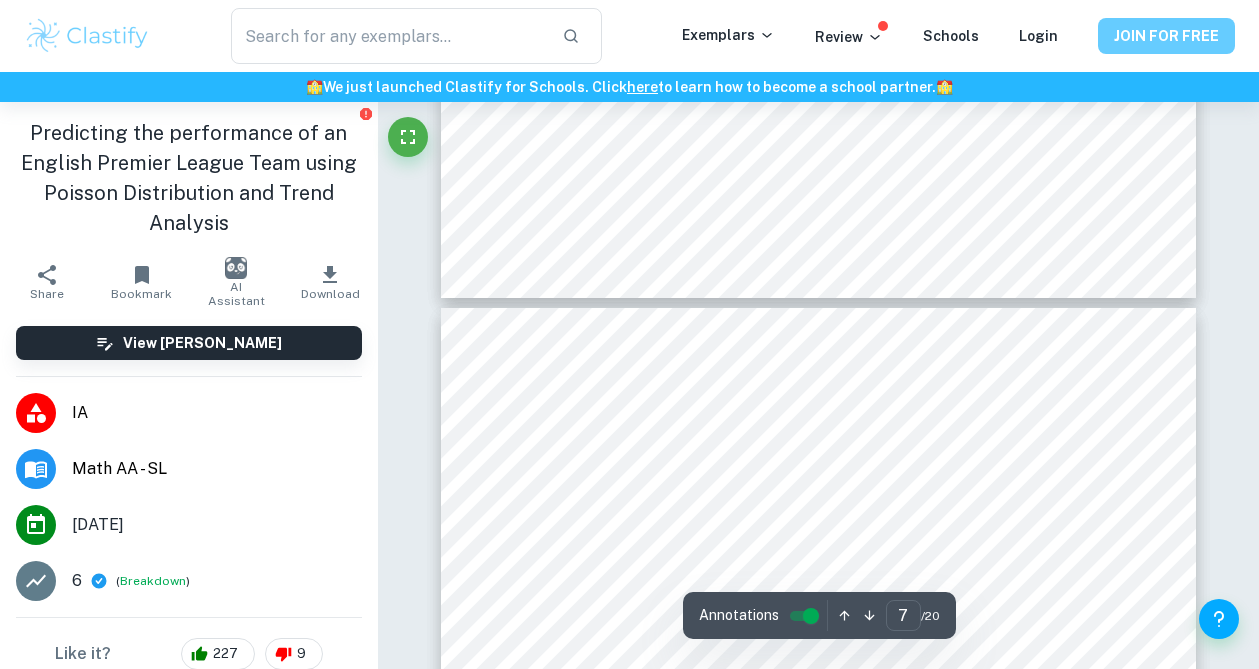 scroll, scrollTop: 5982, scrollLeft: 0, axis: vertical 